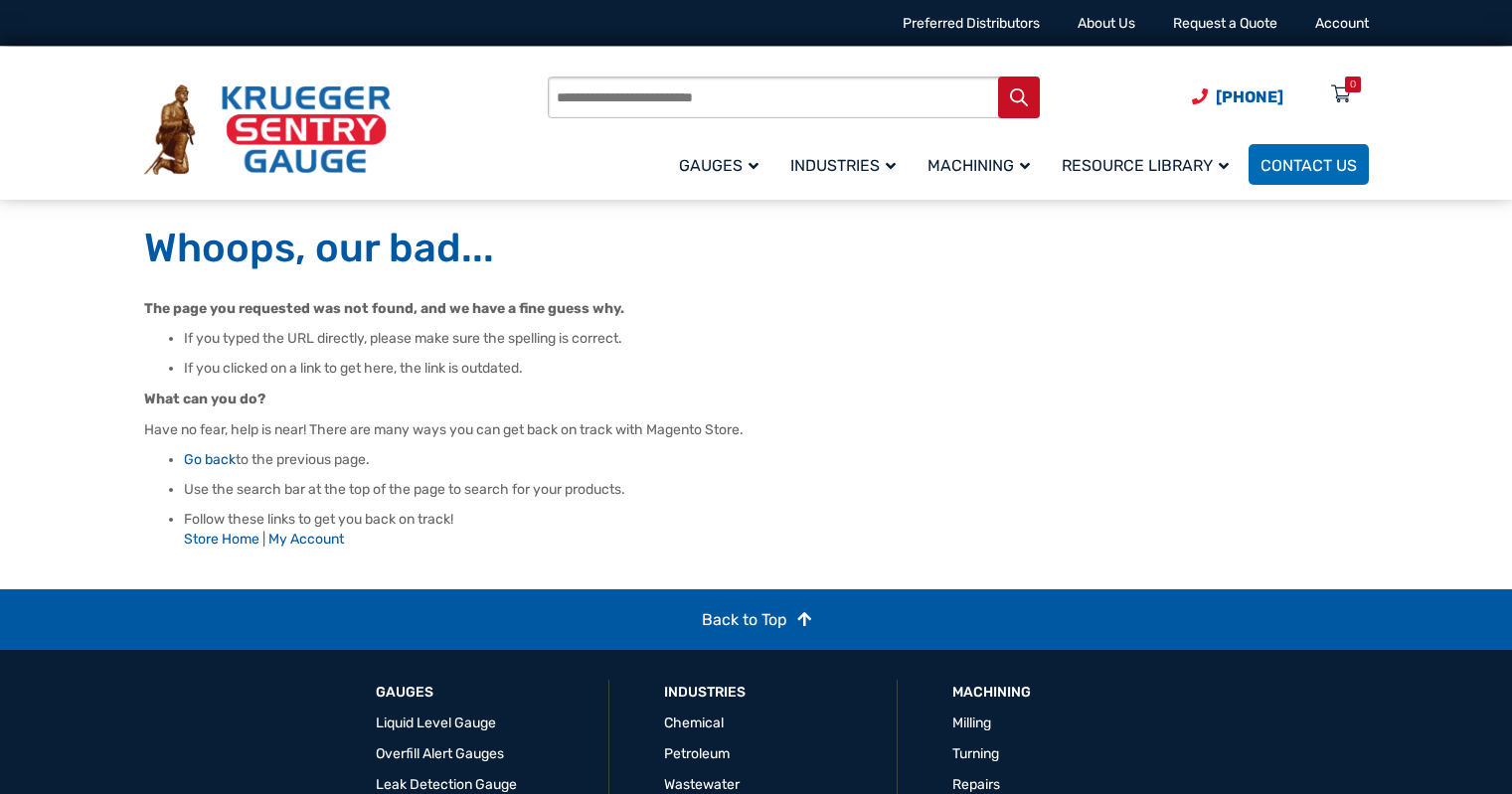 scroll, scrollTop: 0, scrollLeft: 0, axis: both 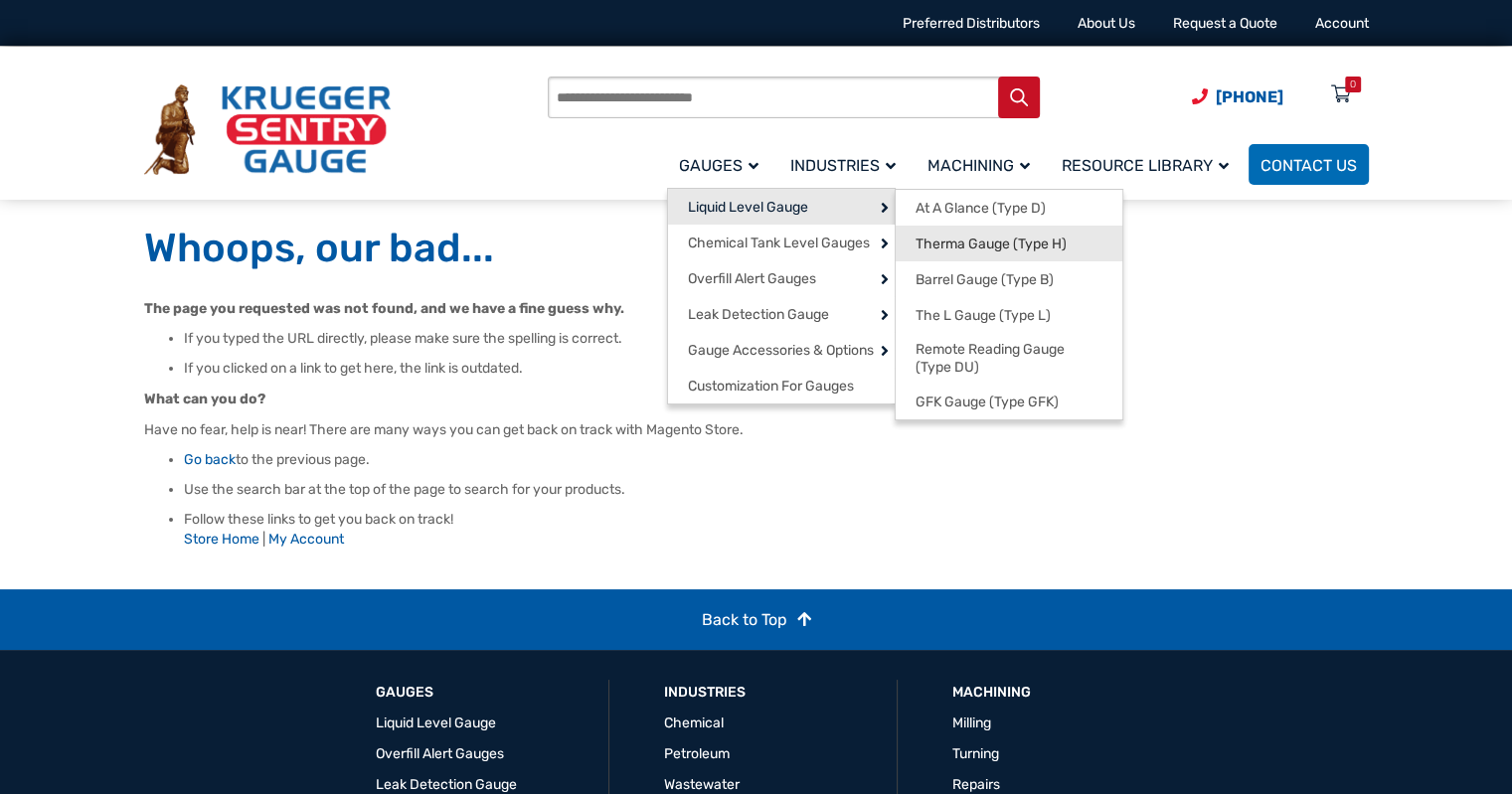 click on "Therma Gauge (Type H)" at bounding box center (991, 244) 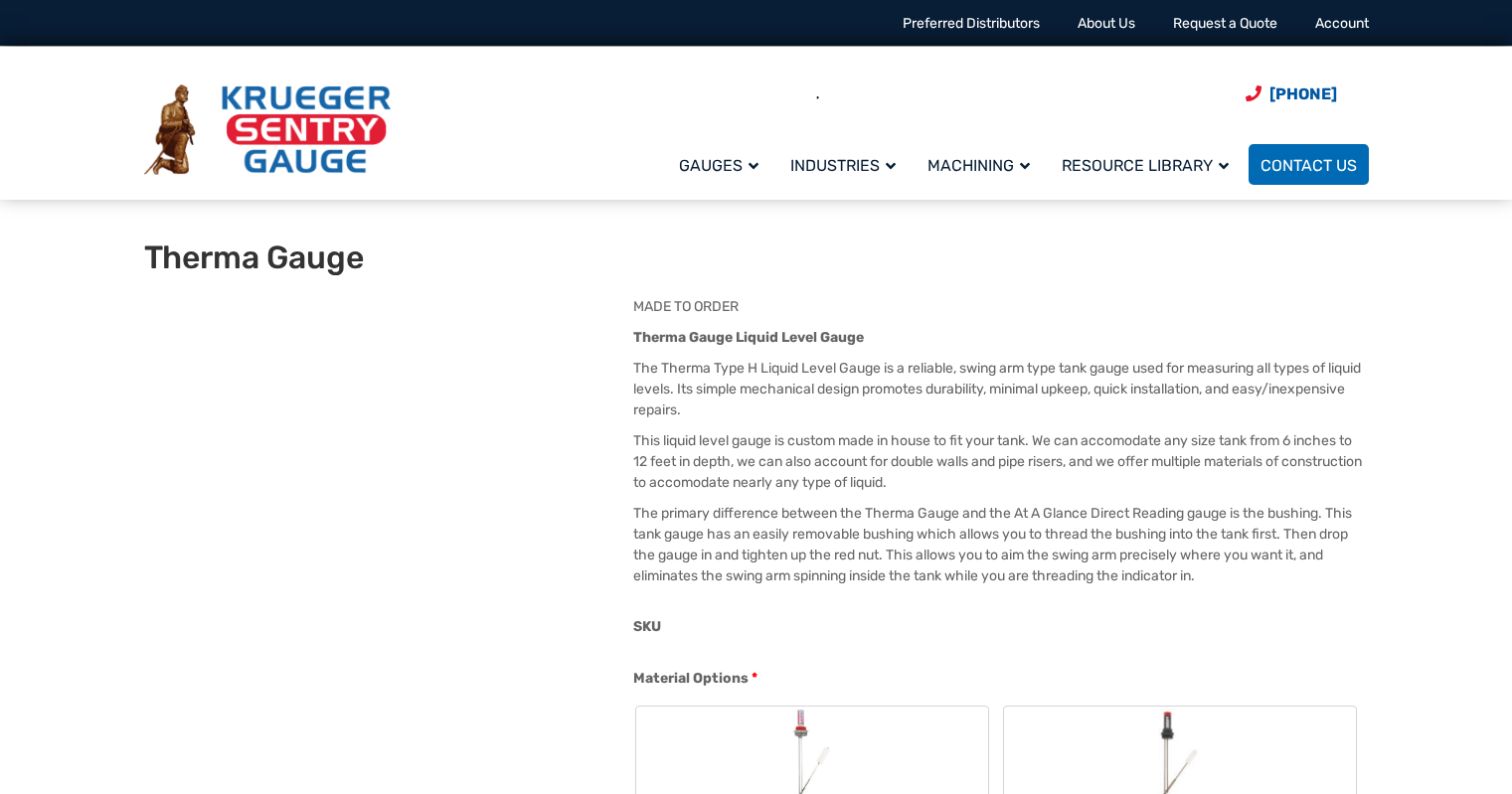 scroll, scrollTop: 0, scrollLeft: 0, axis: both 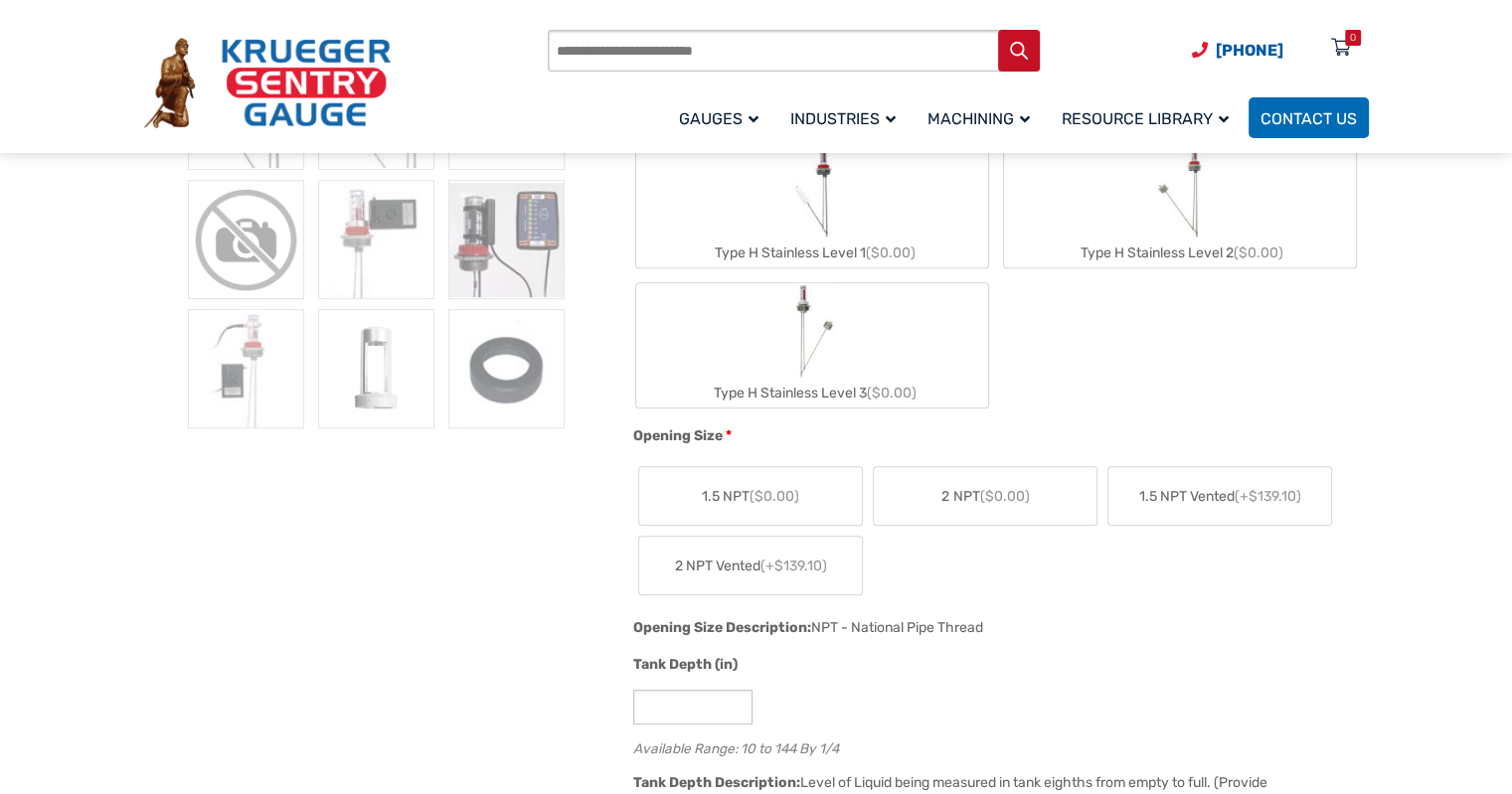 click on "2 NPT  ($0.00)" 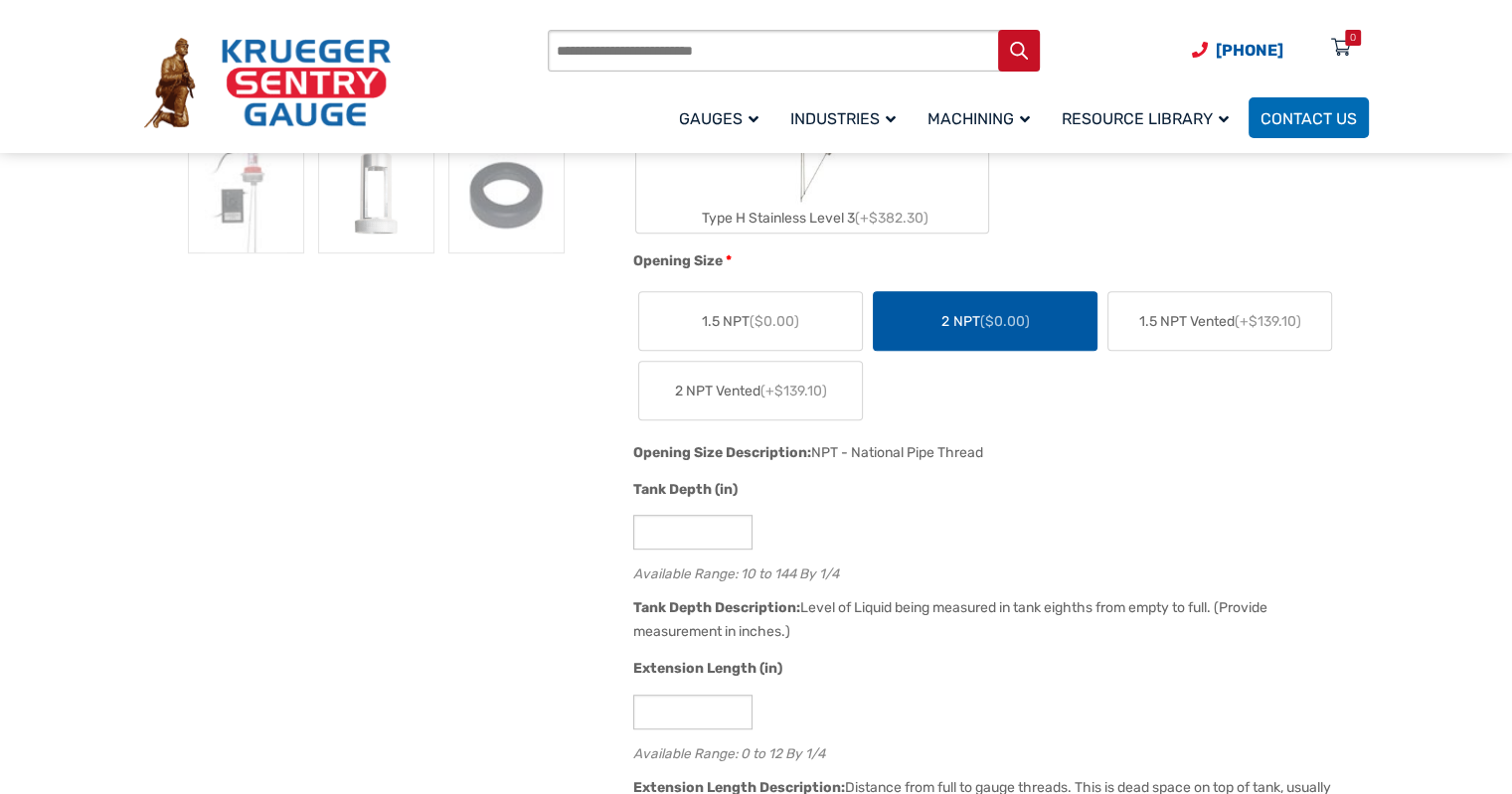 scroll, scrollTop: 994, scrollLeft: 0, axis: vertical 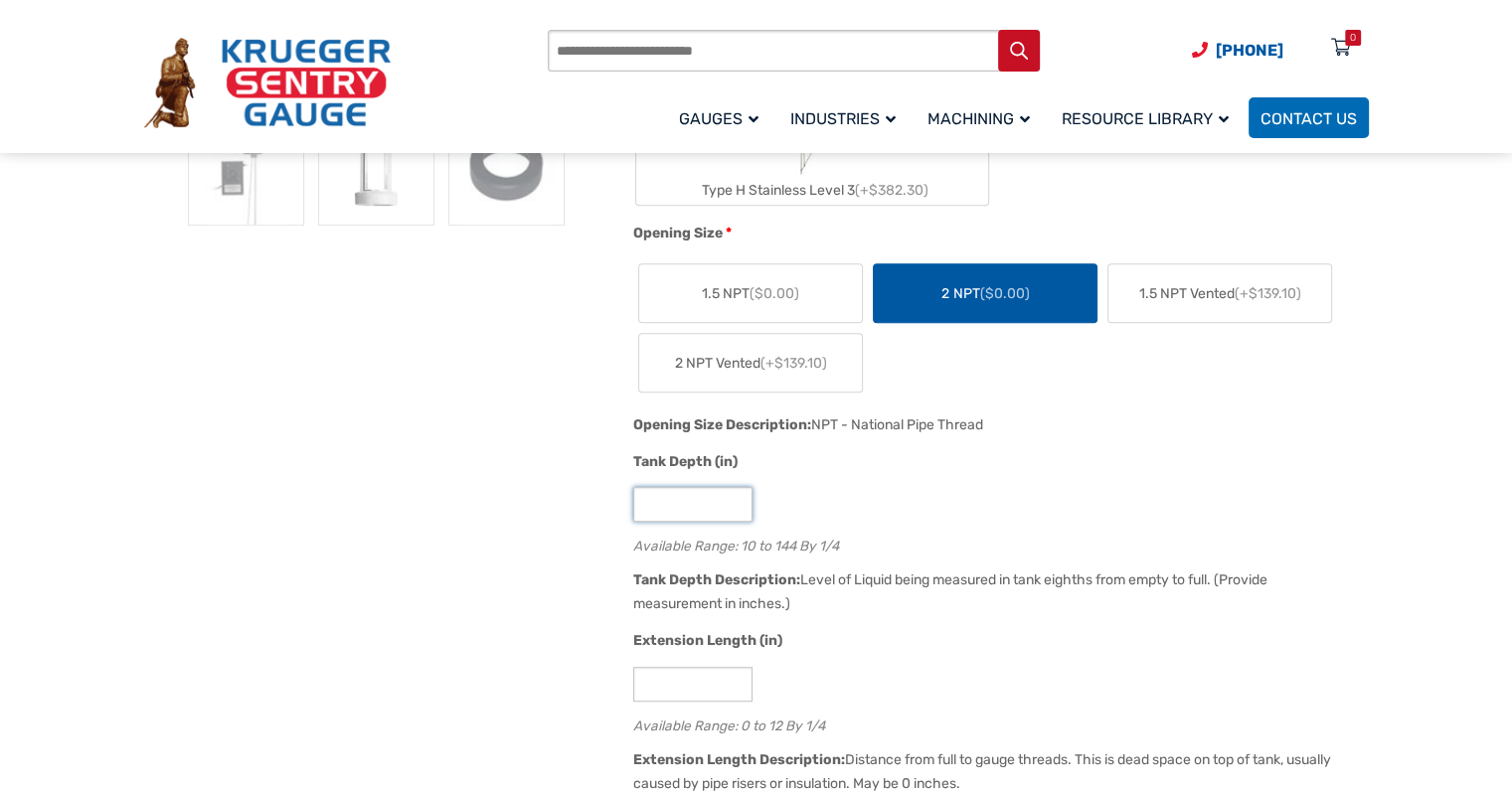 click on "**" 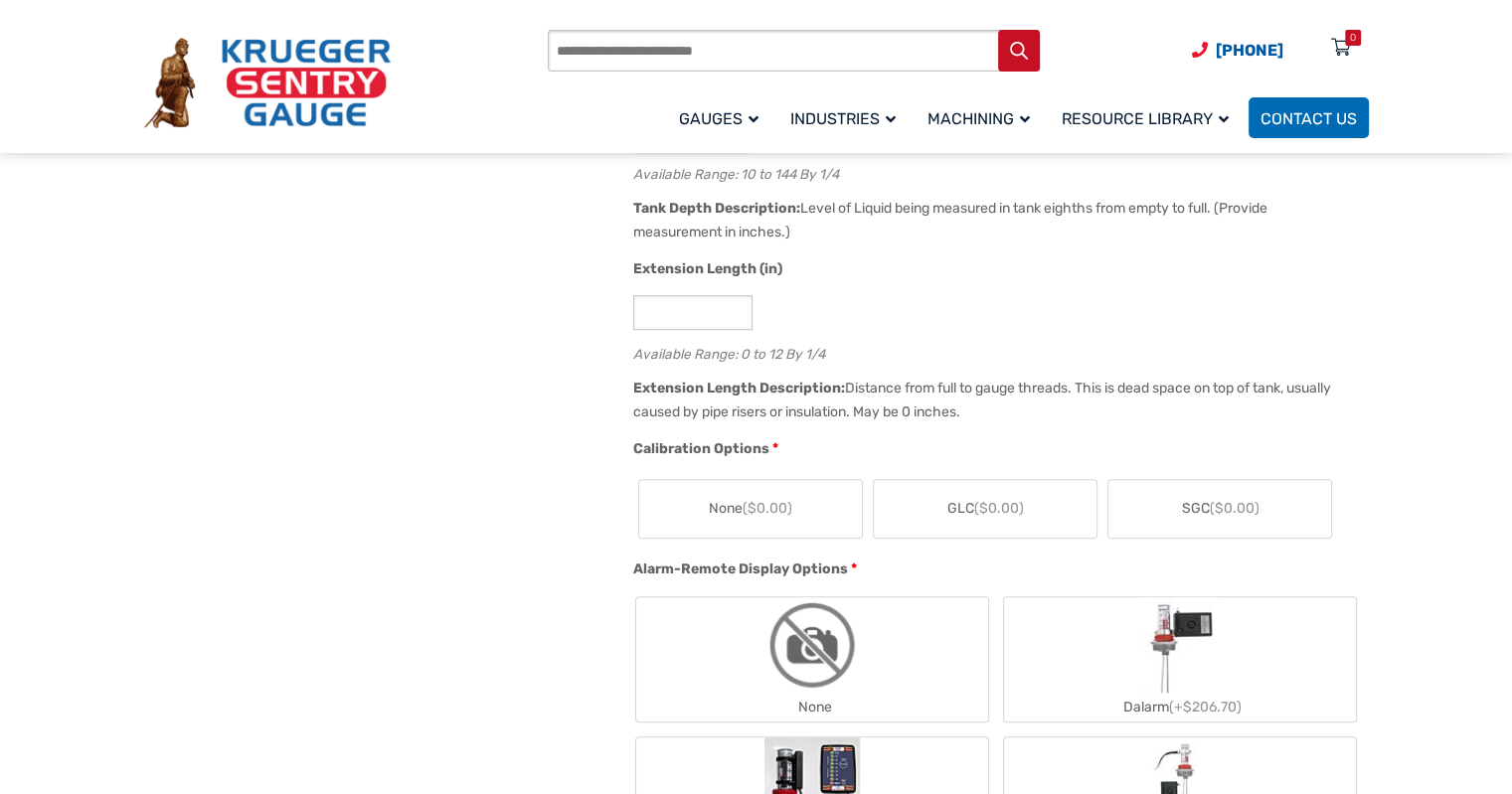scroll, scrollTop: 1379, scrollLeft: 0, axis: vertical 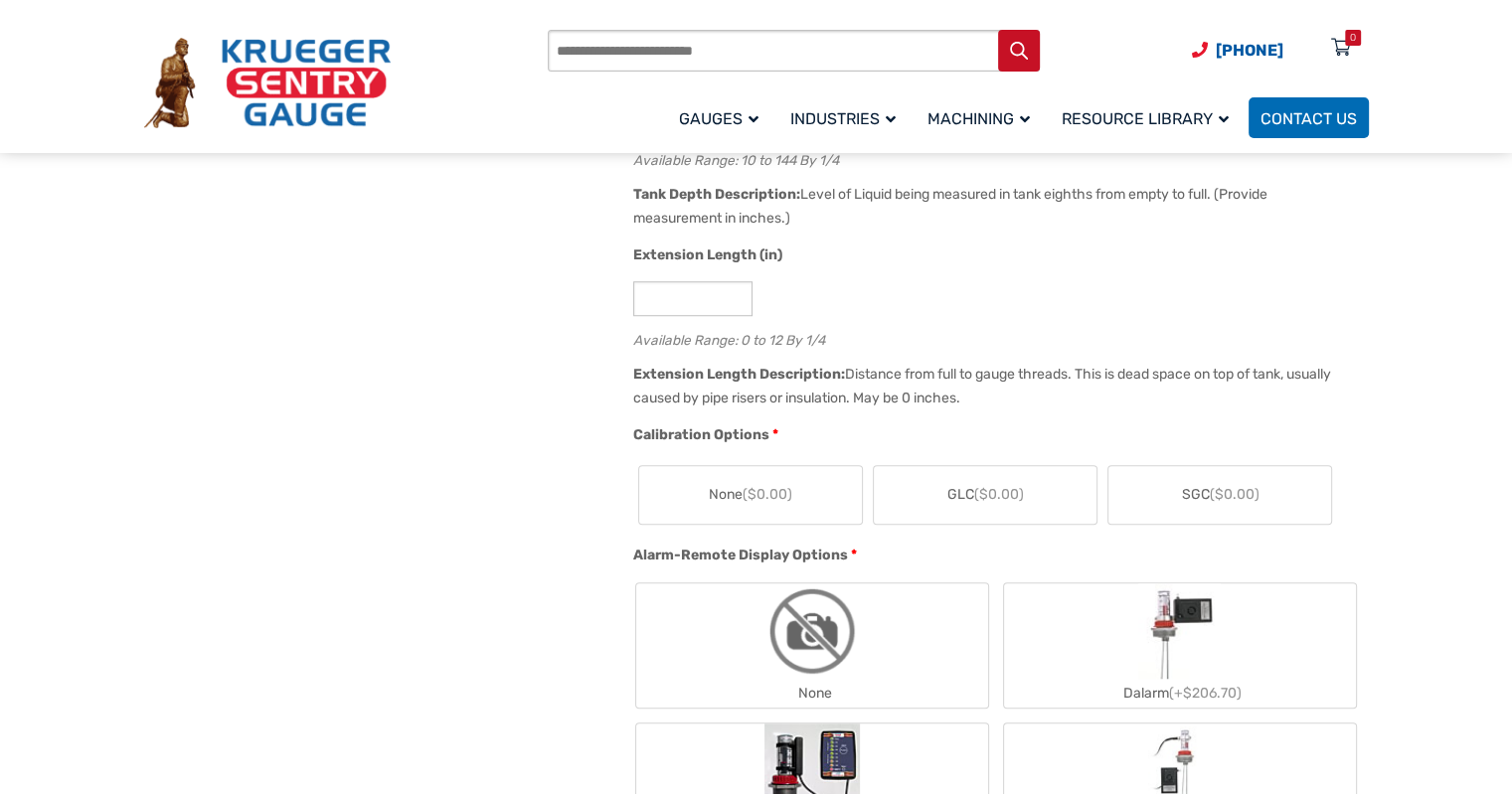 type on "**" 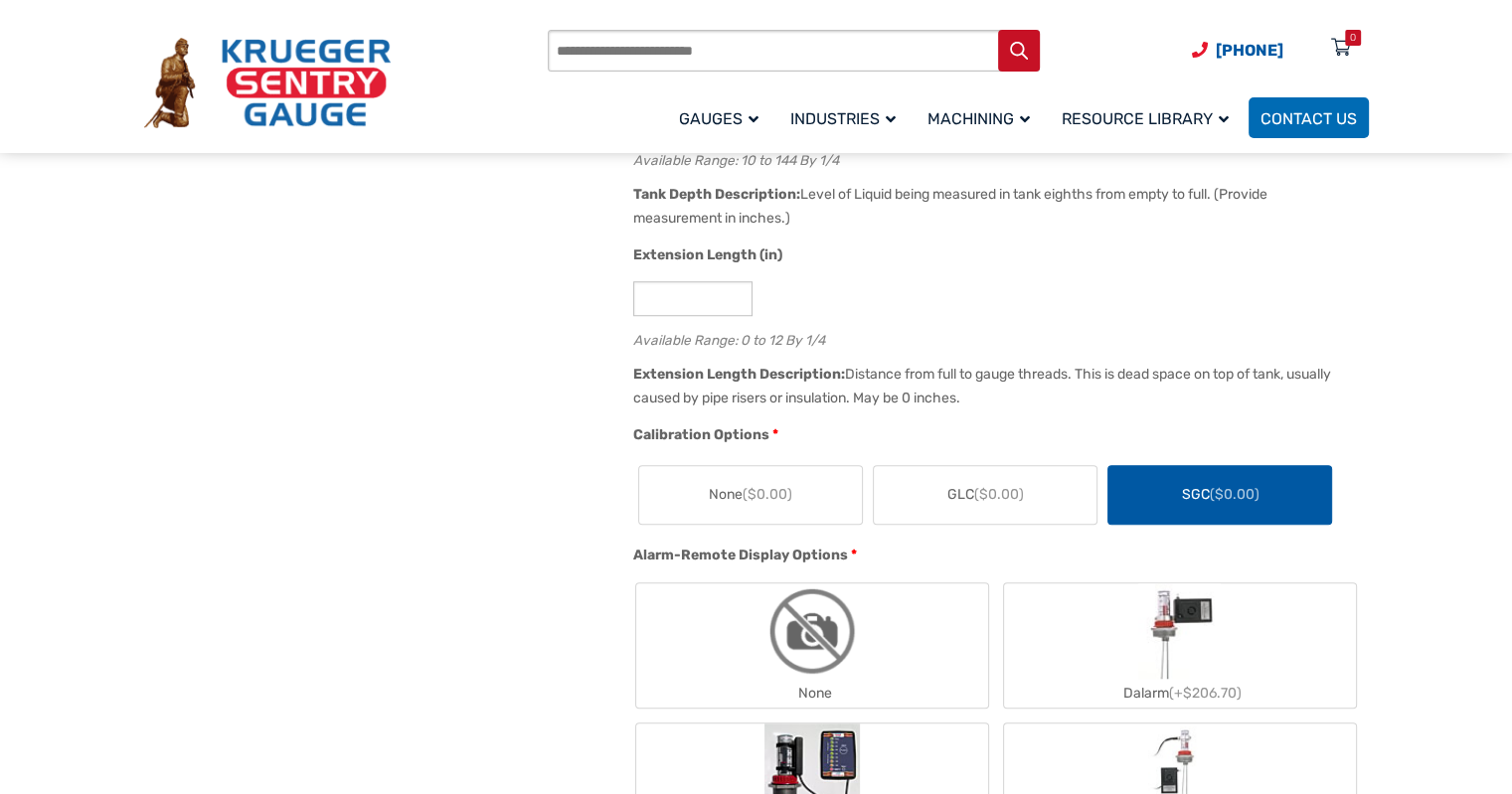 click on "SGC  ($0.00)" 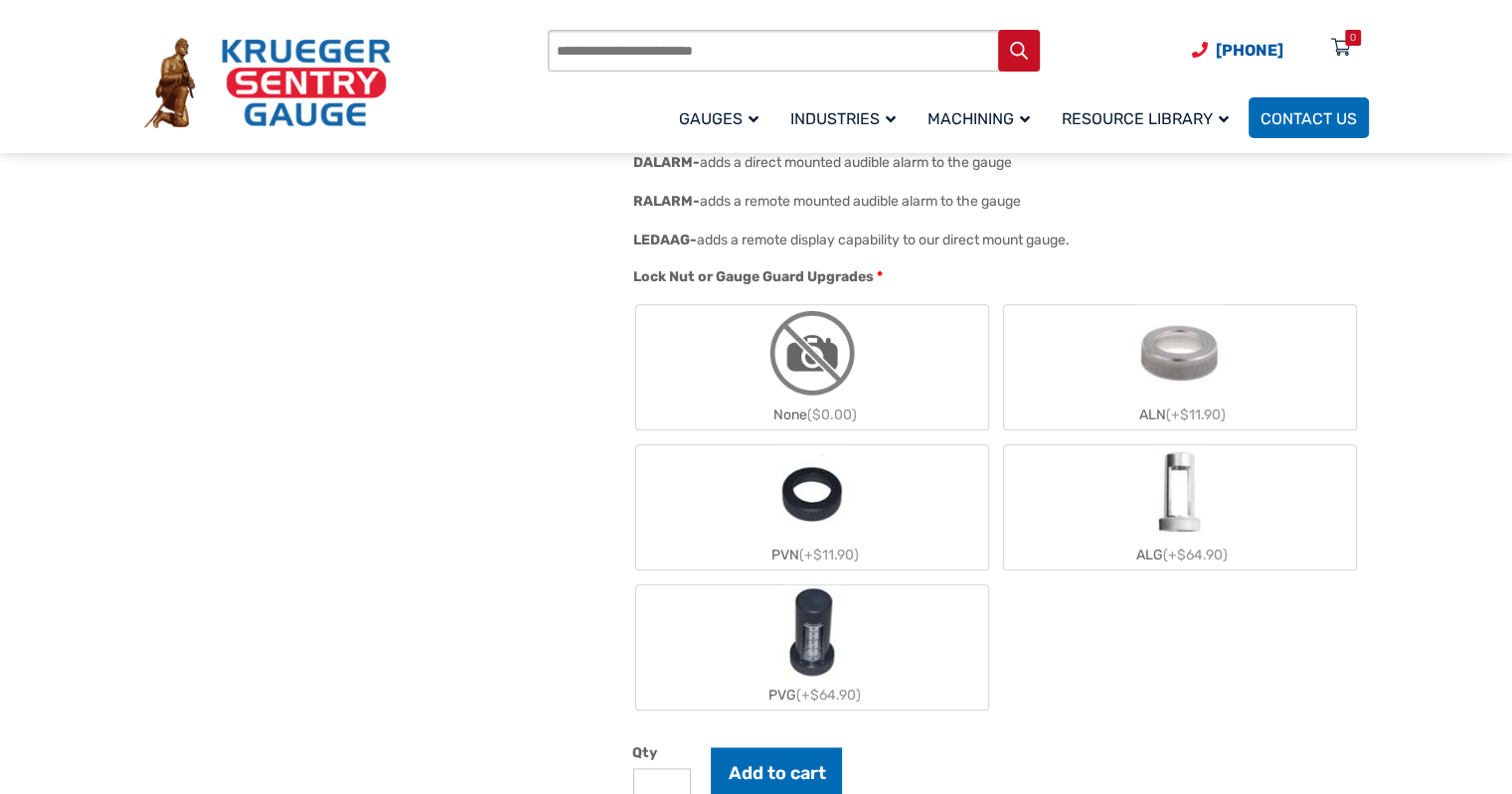 scroll, scrollTop: 2103, scrollLeft: 0, axis: vertical 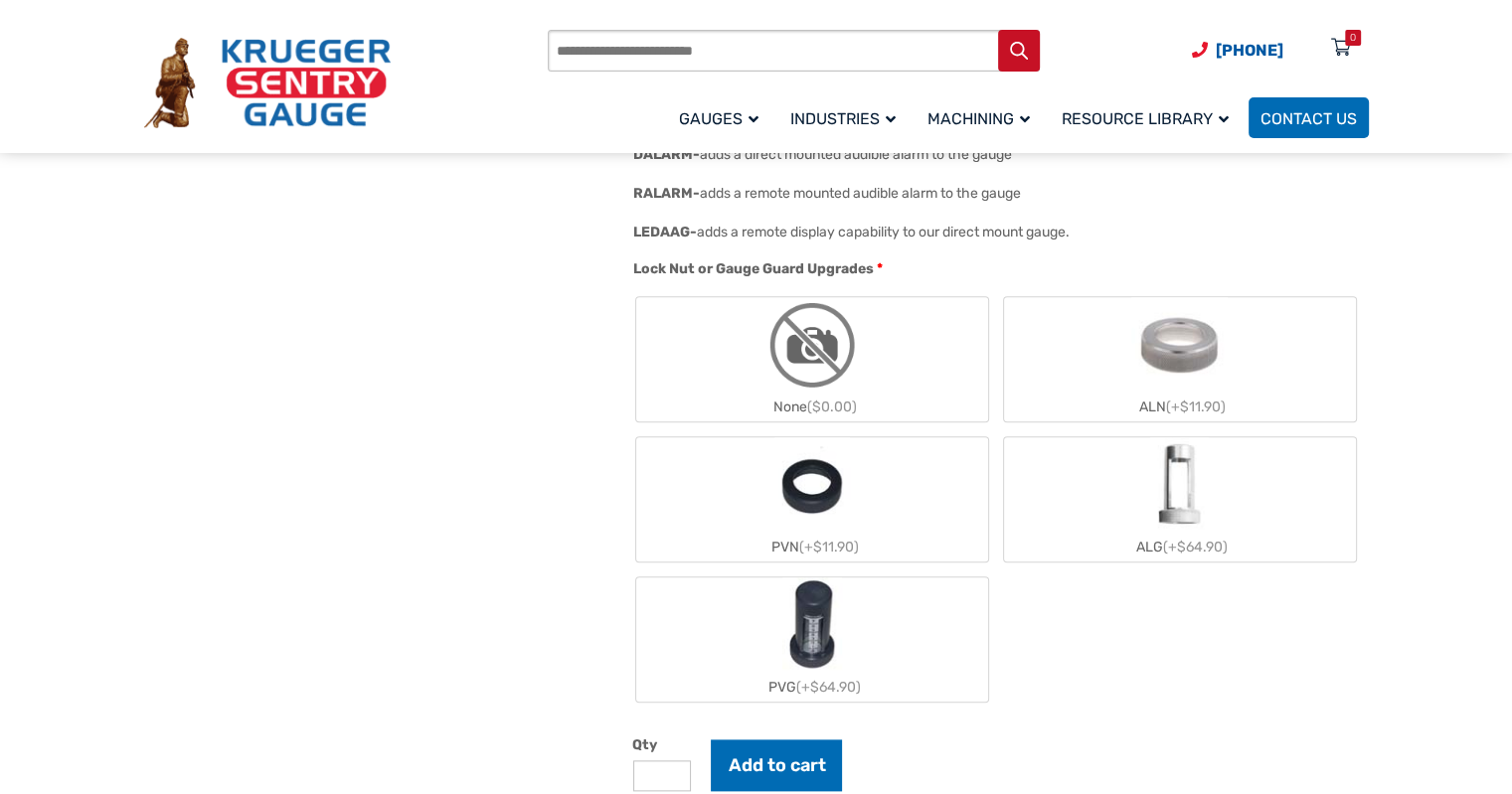 click 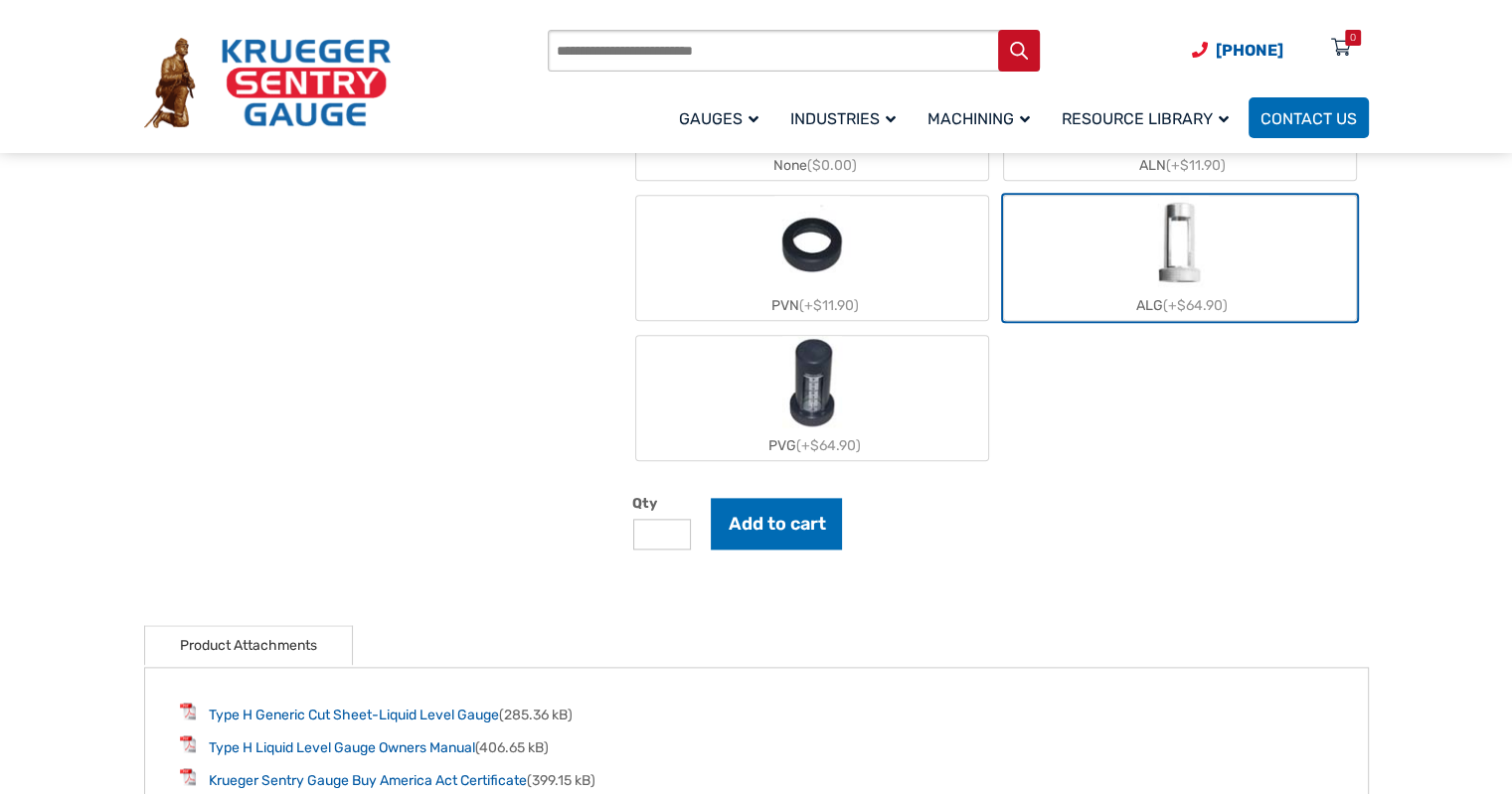 scroll, scrollTop: 2345, scrollLeft: 0, axis: vertical 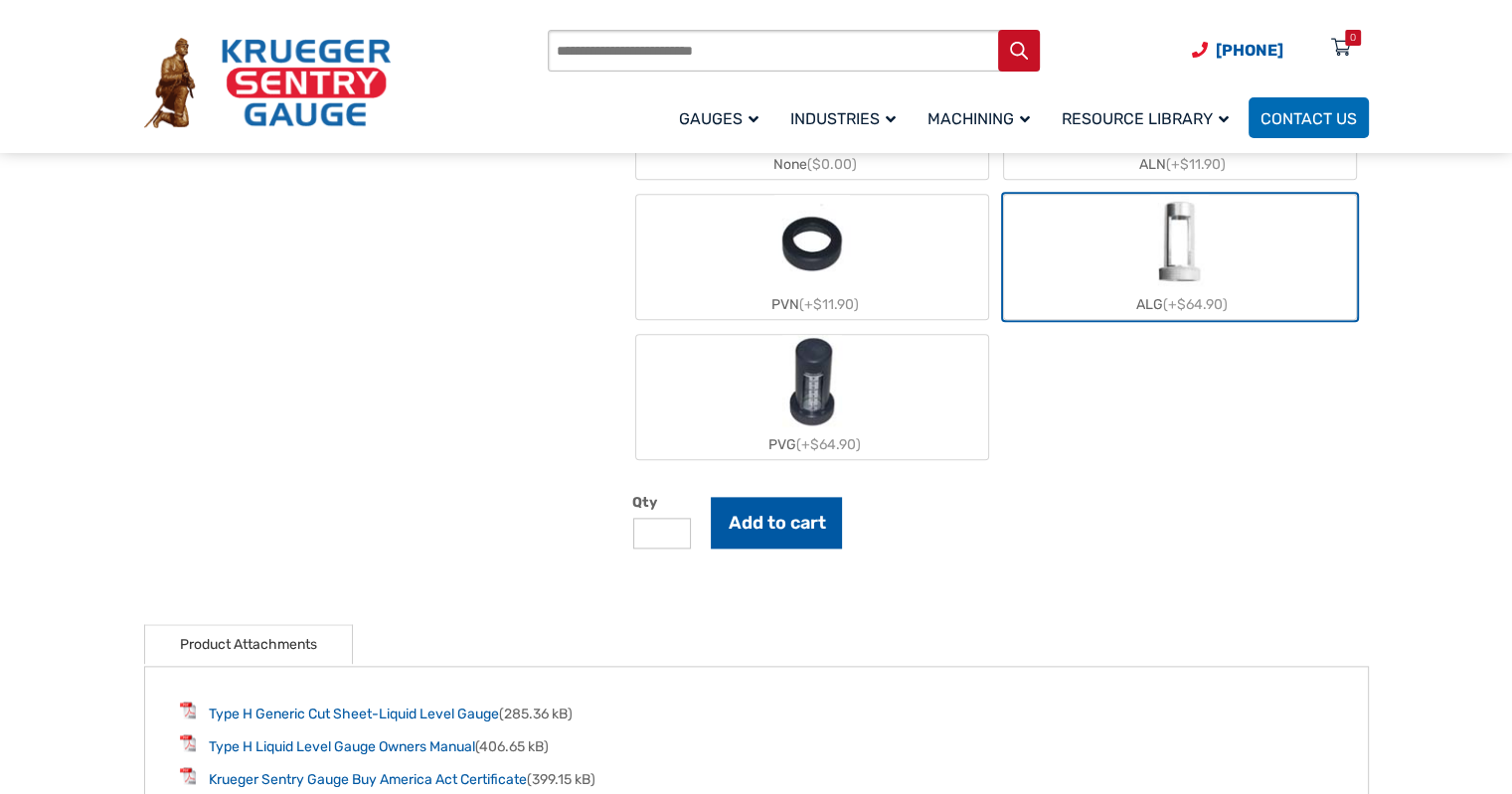 click on "Add to cart" at bounding box center [776, 523] 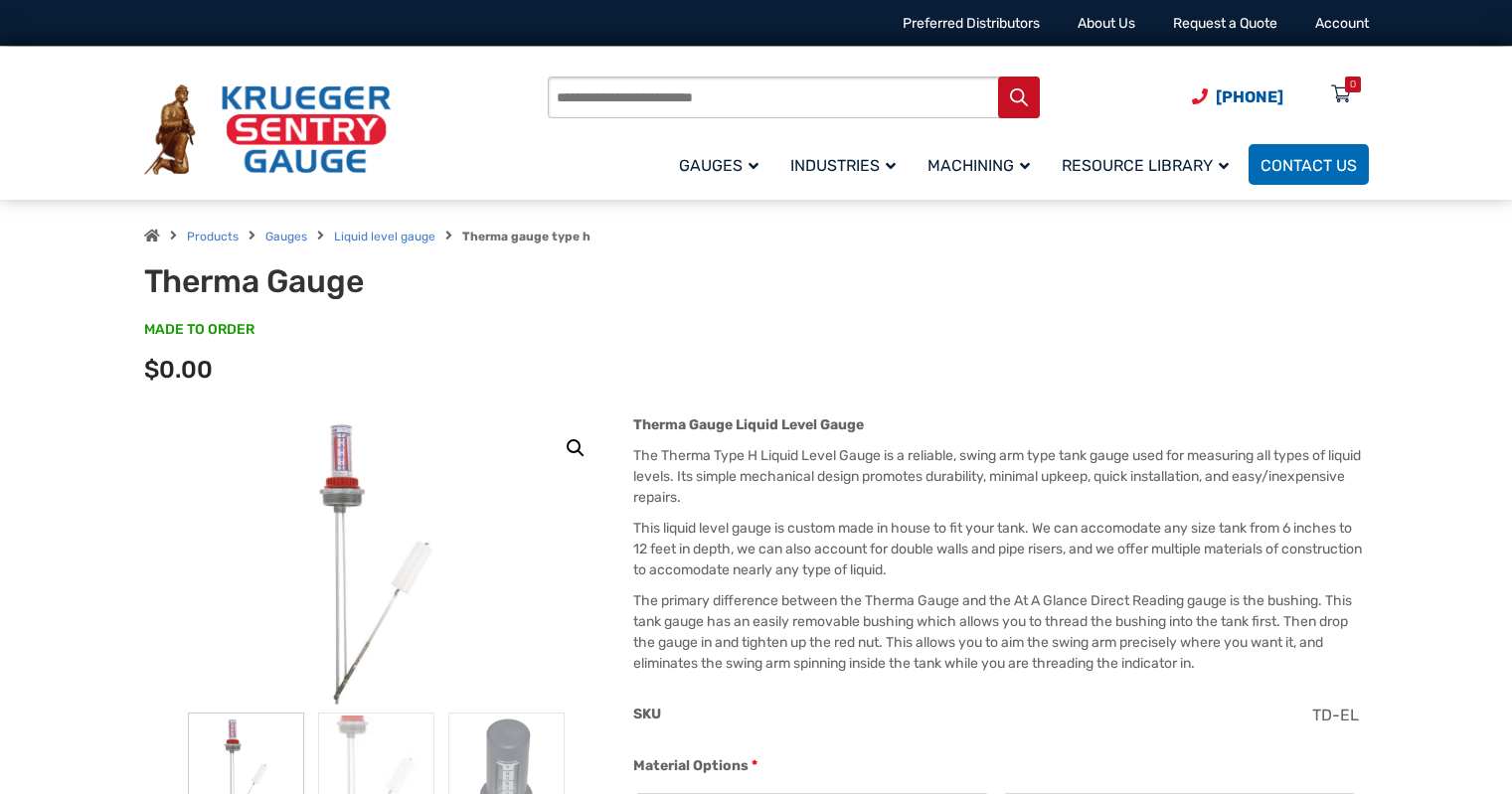 scroll, scrollTop: 0, scrollLeft: 0, axis: both 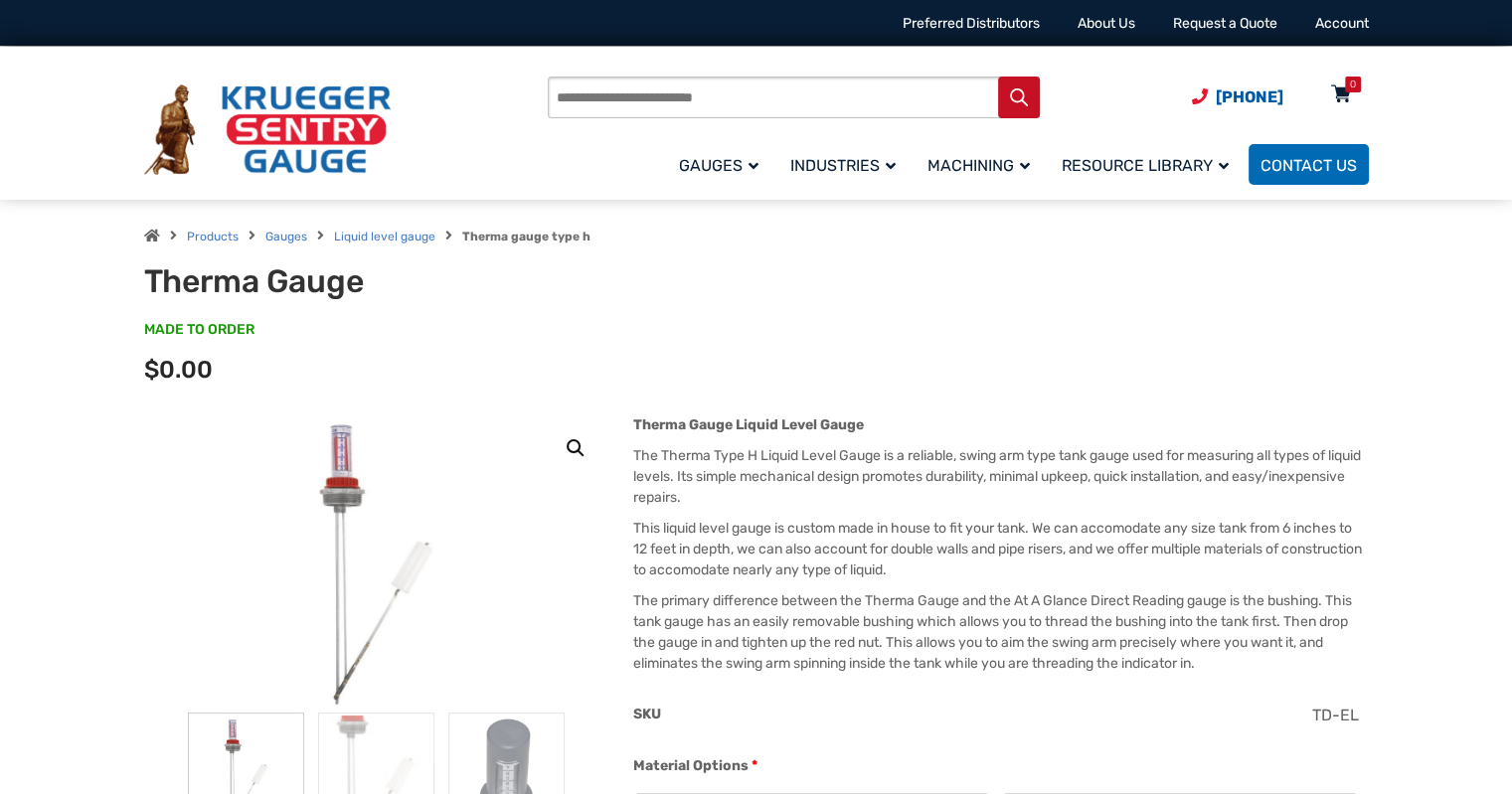 click at bounding box center [1341, 95] 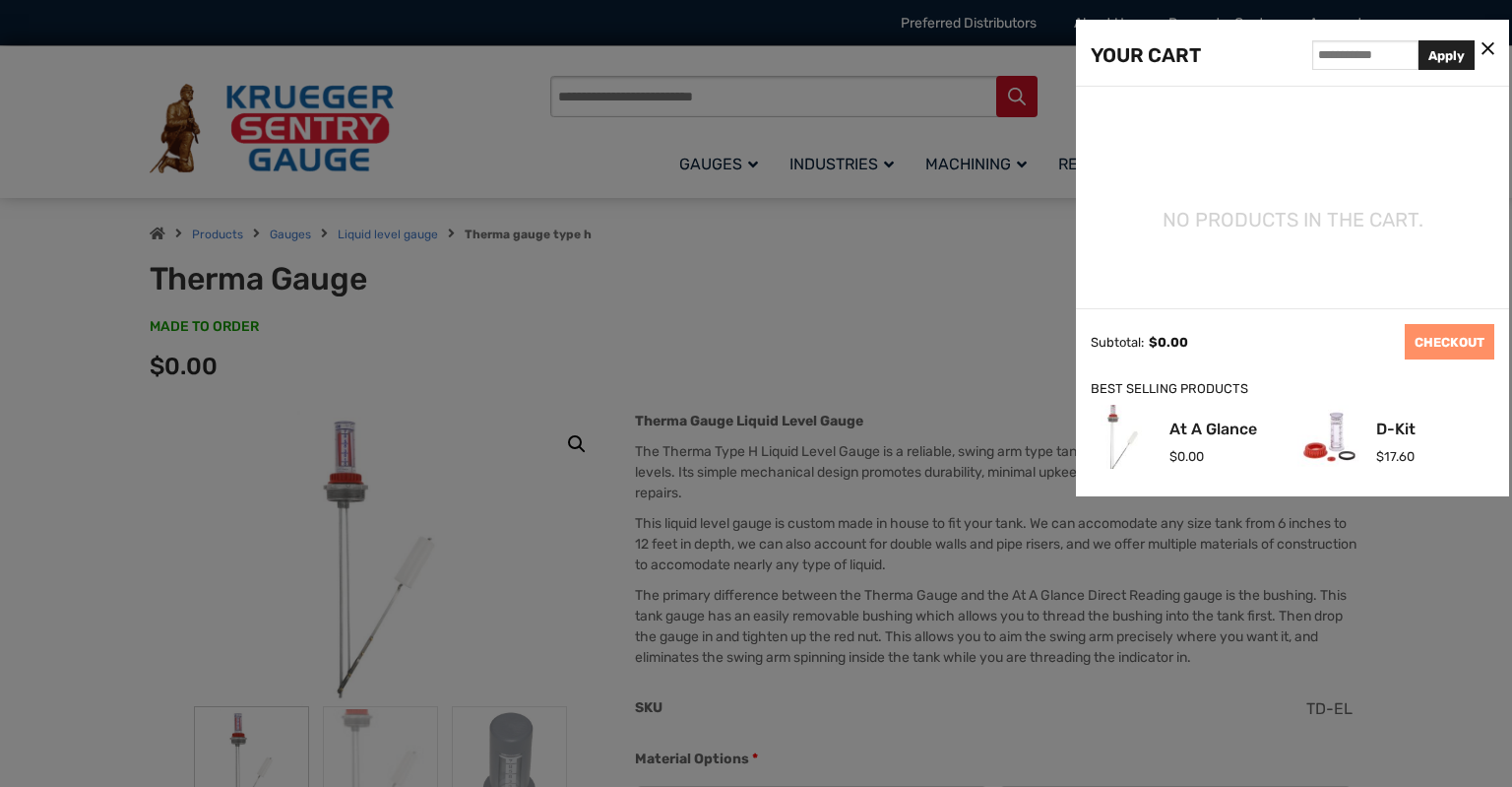 click at bounding box center (1487, 49) 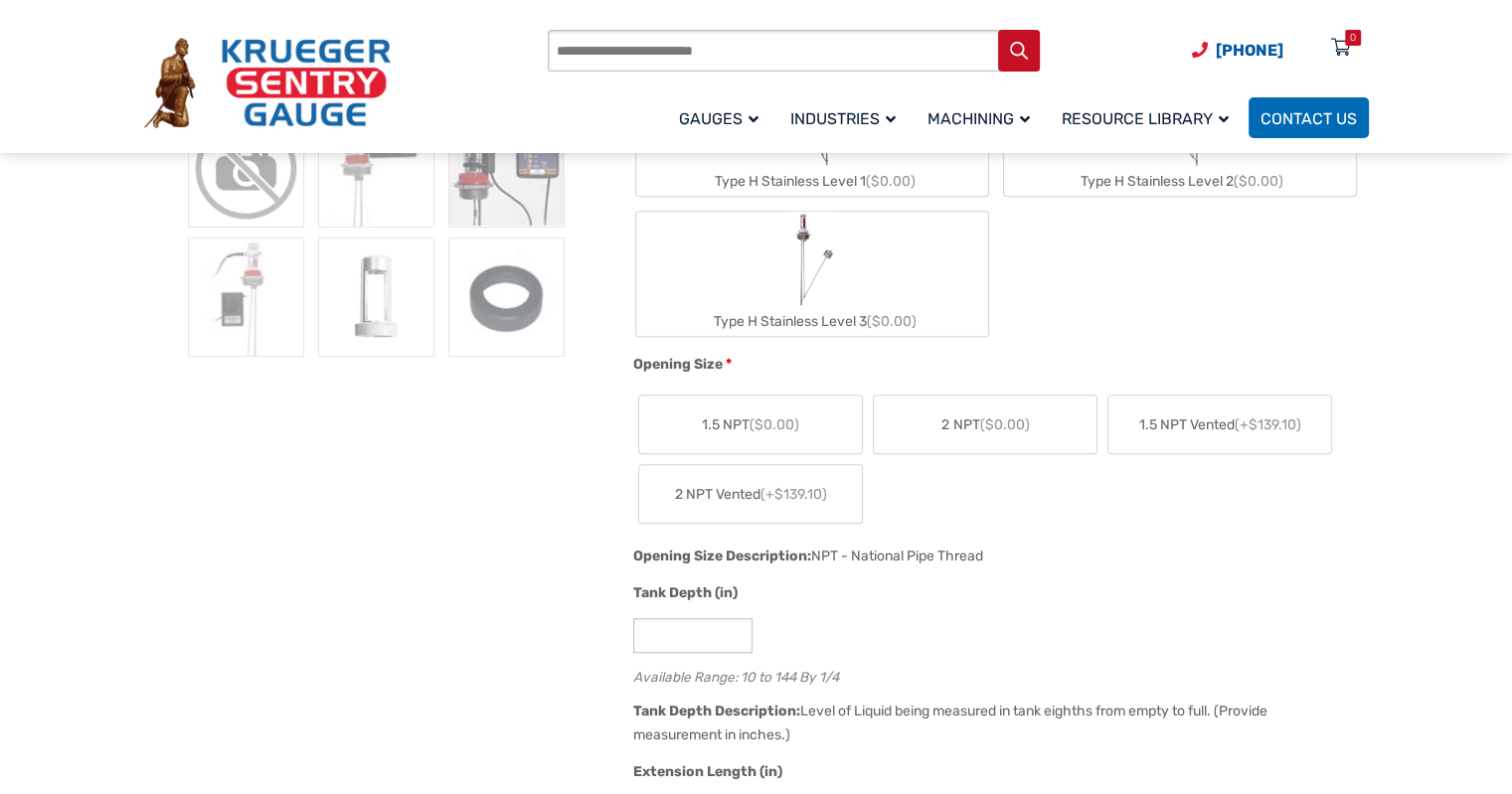 scroll, scrollTop: 865, scrollLeft: 0, axis: vertical 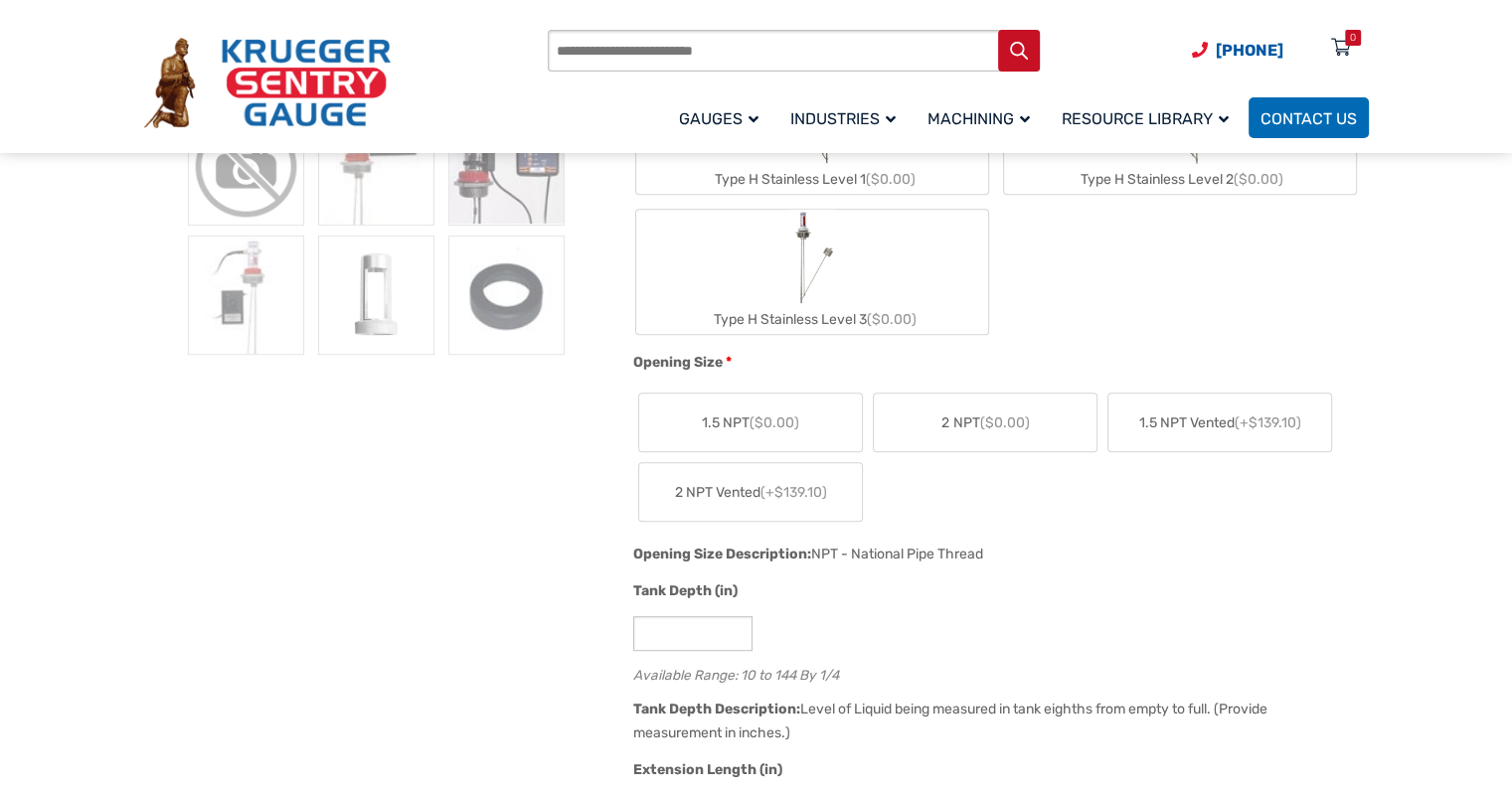 click on "($0.00)" 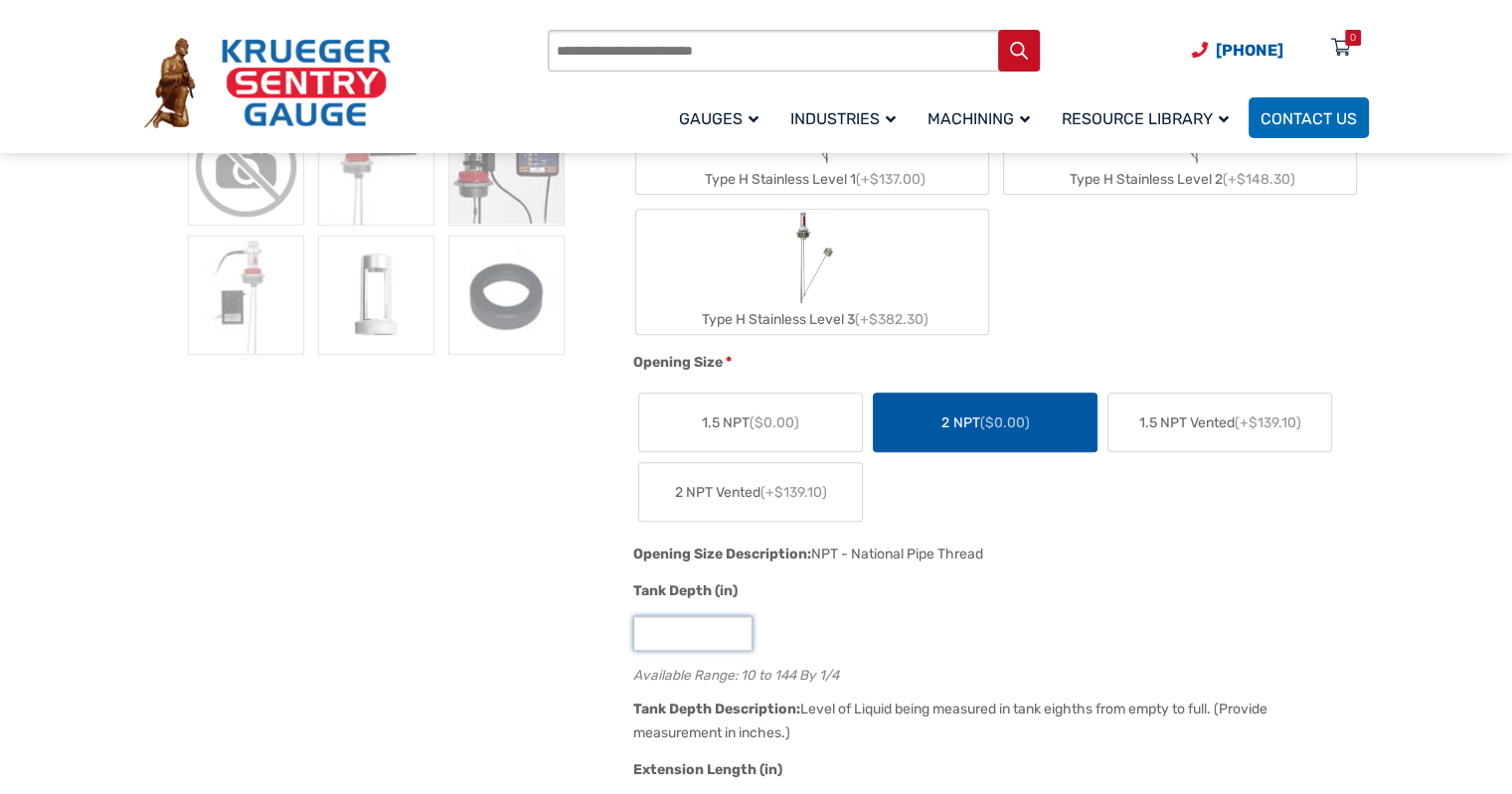 click on "**" 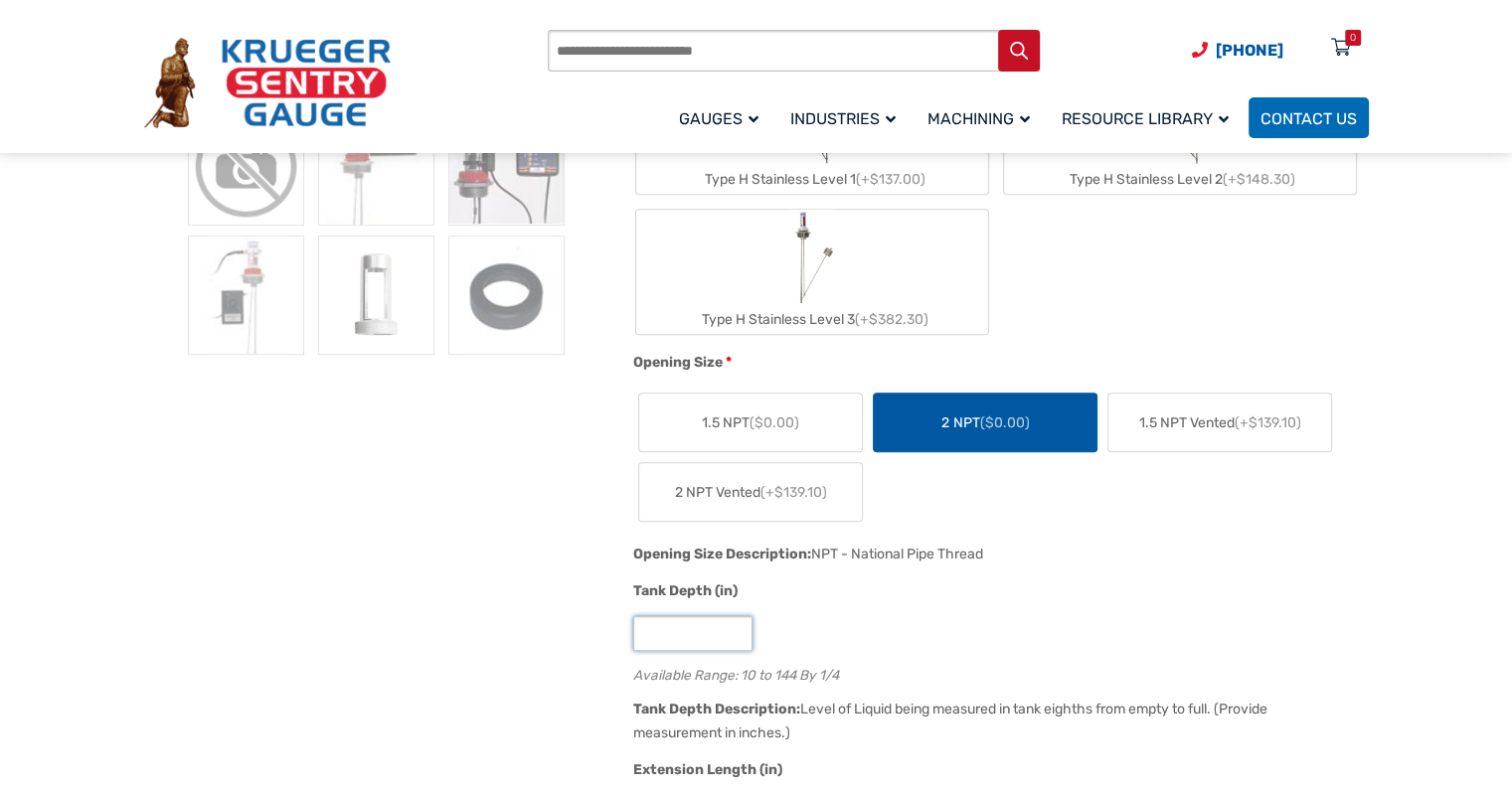 click on "**" 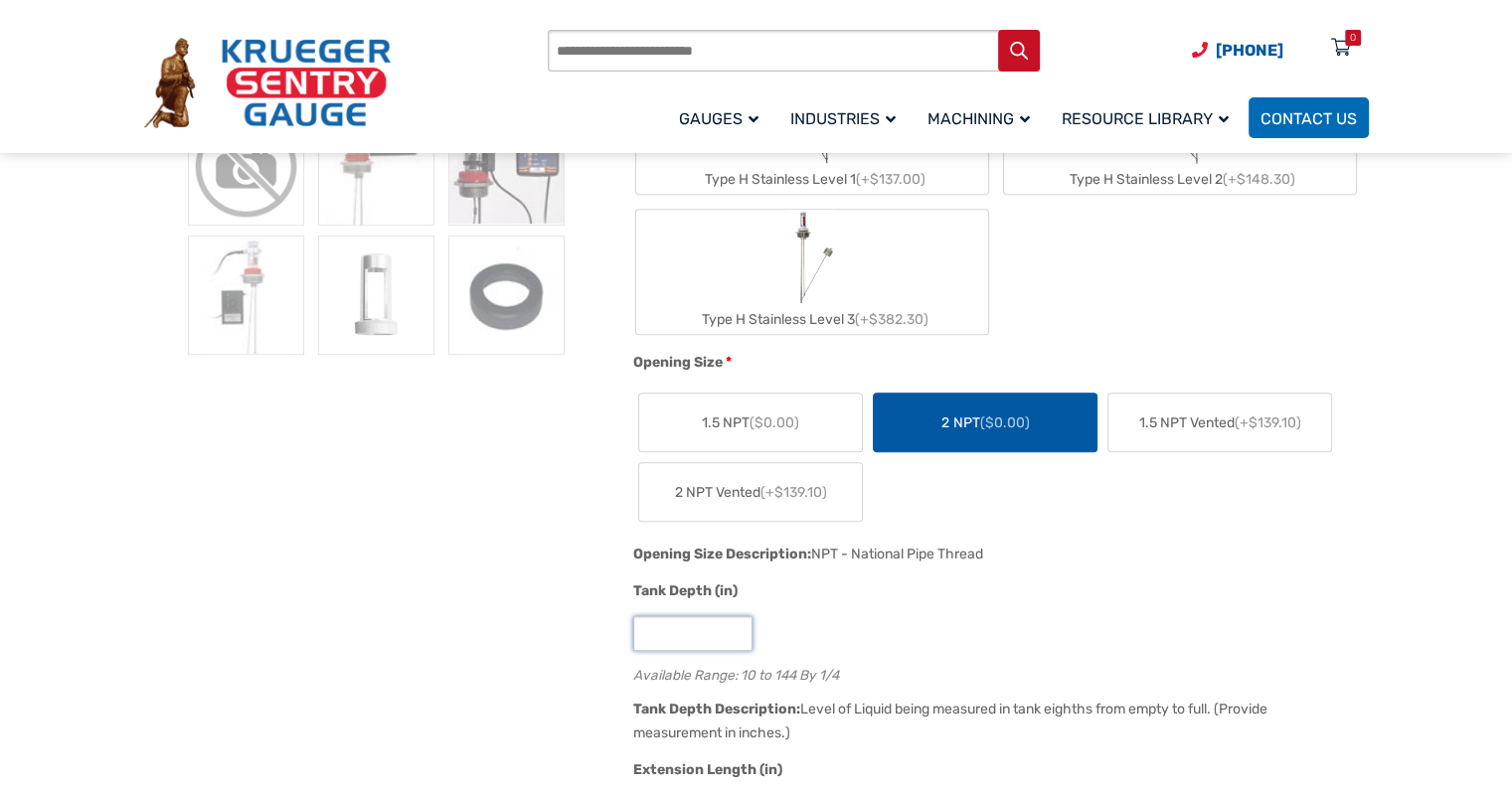 type on "**" 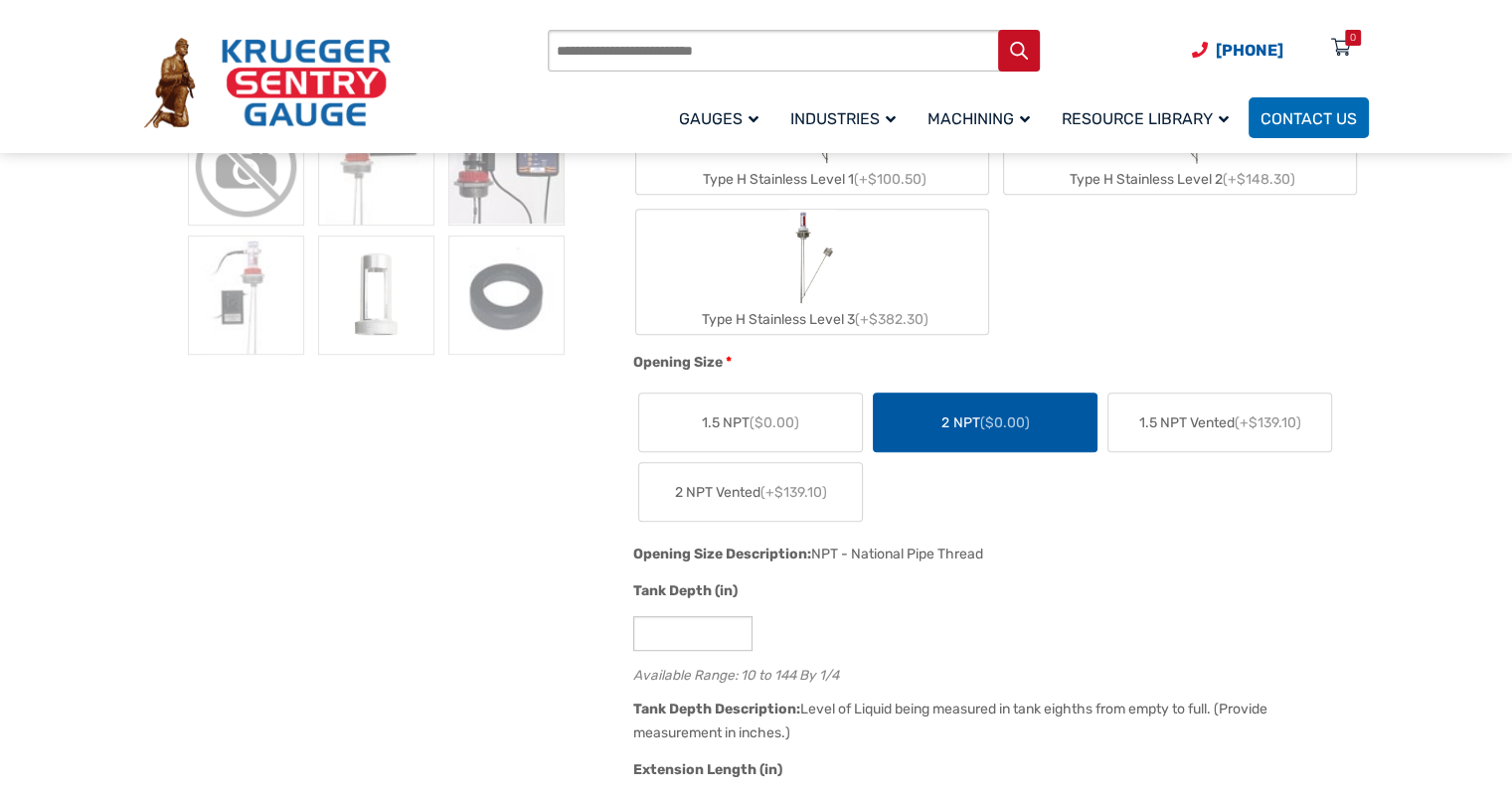 click on "**" 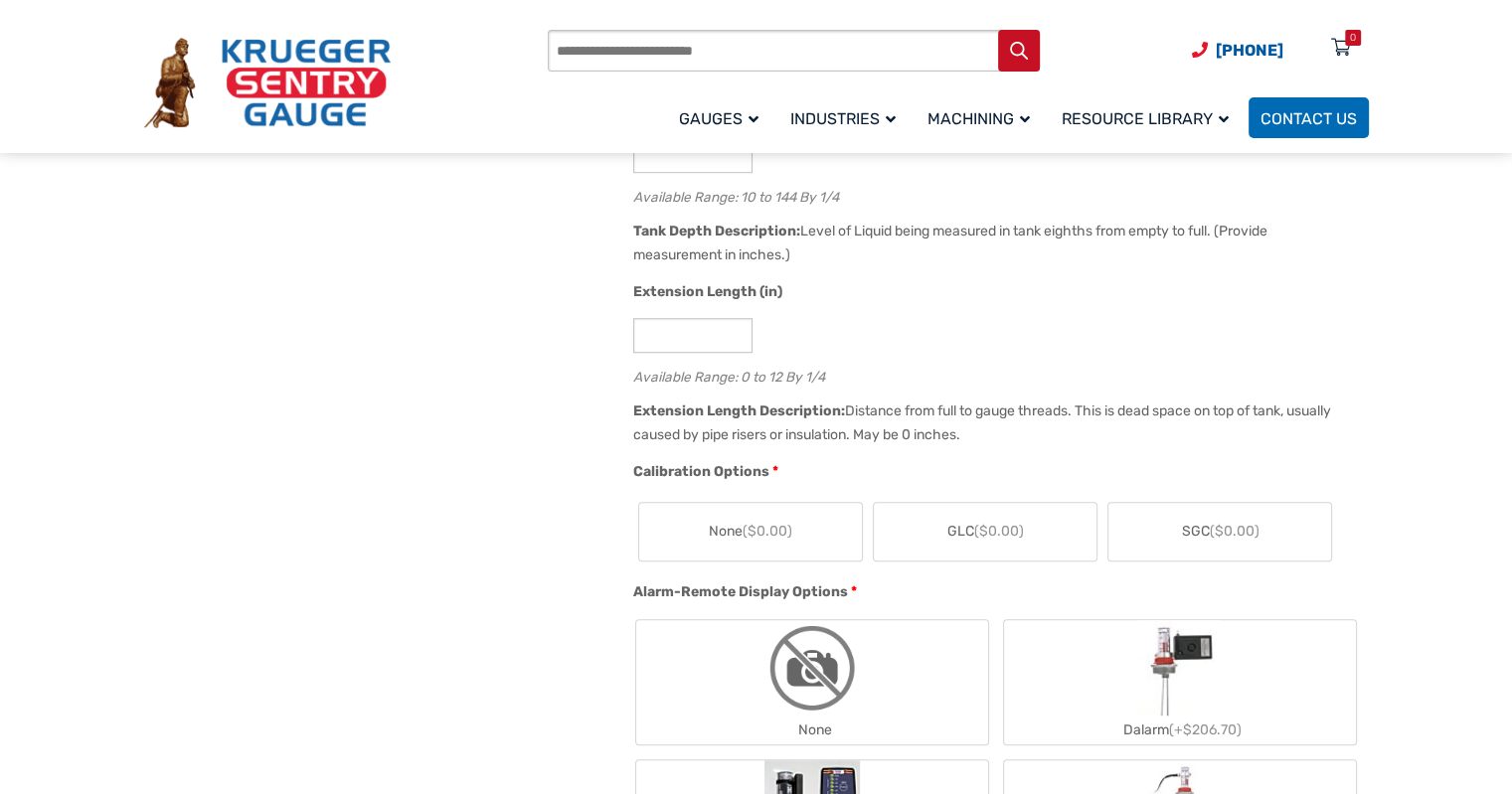 scroll, scrollTop: 1353, scrollLeft: 0, axis: vertical 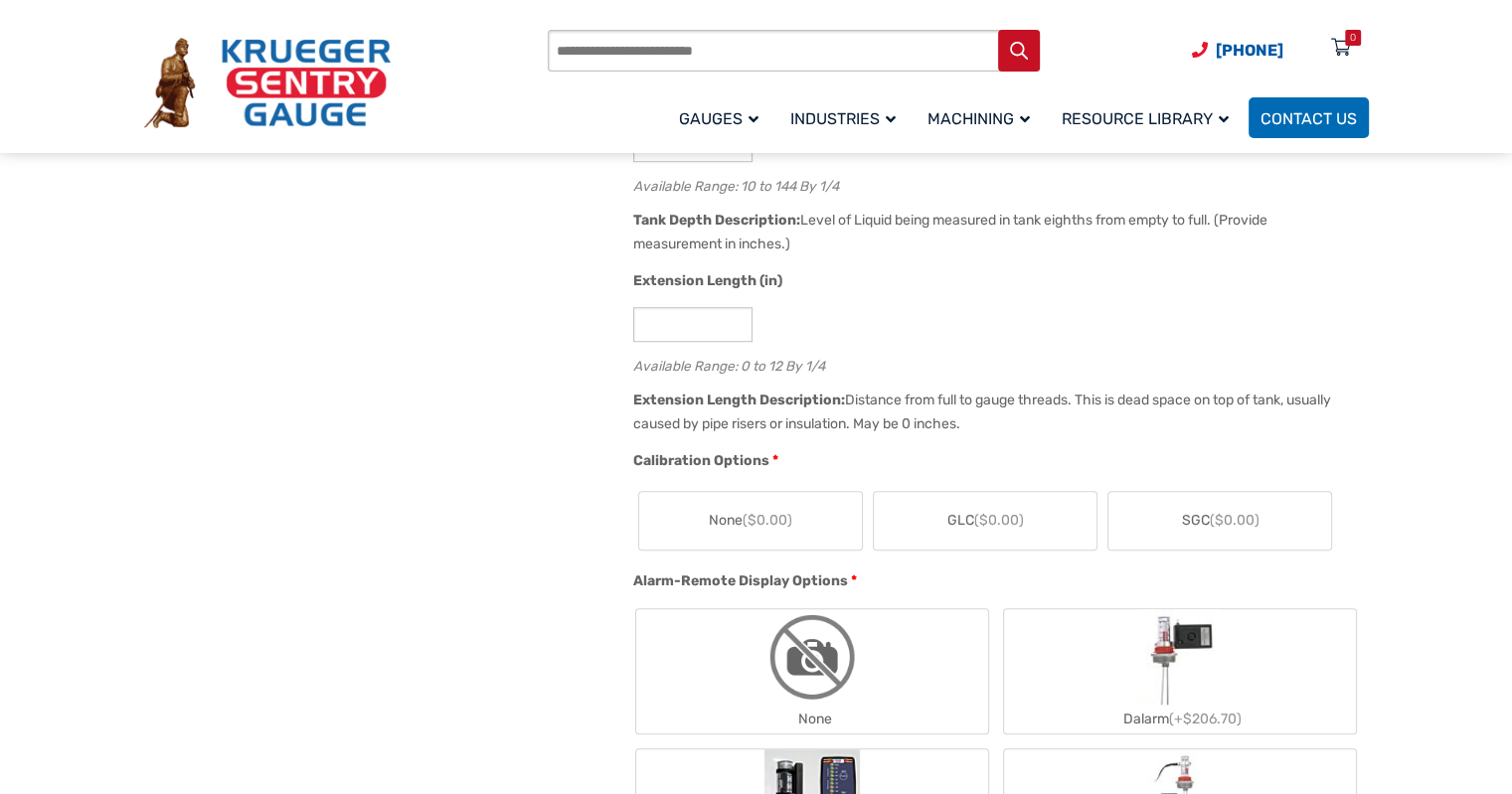 click on "($0.00)" 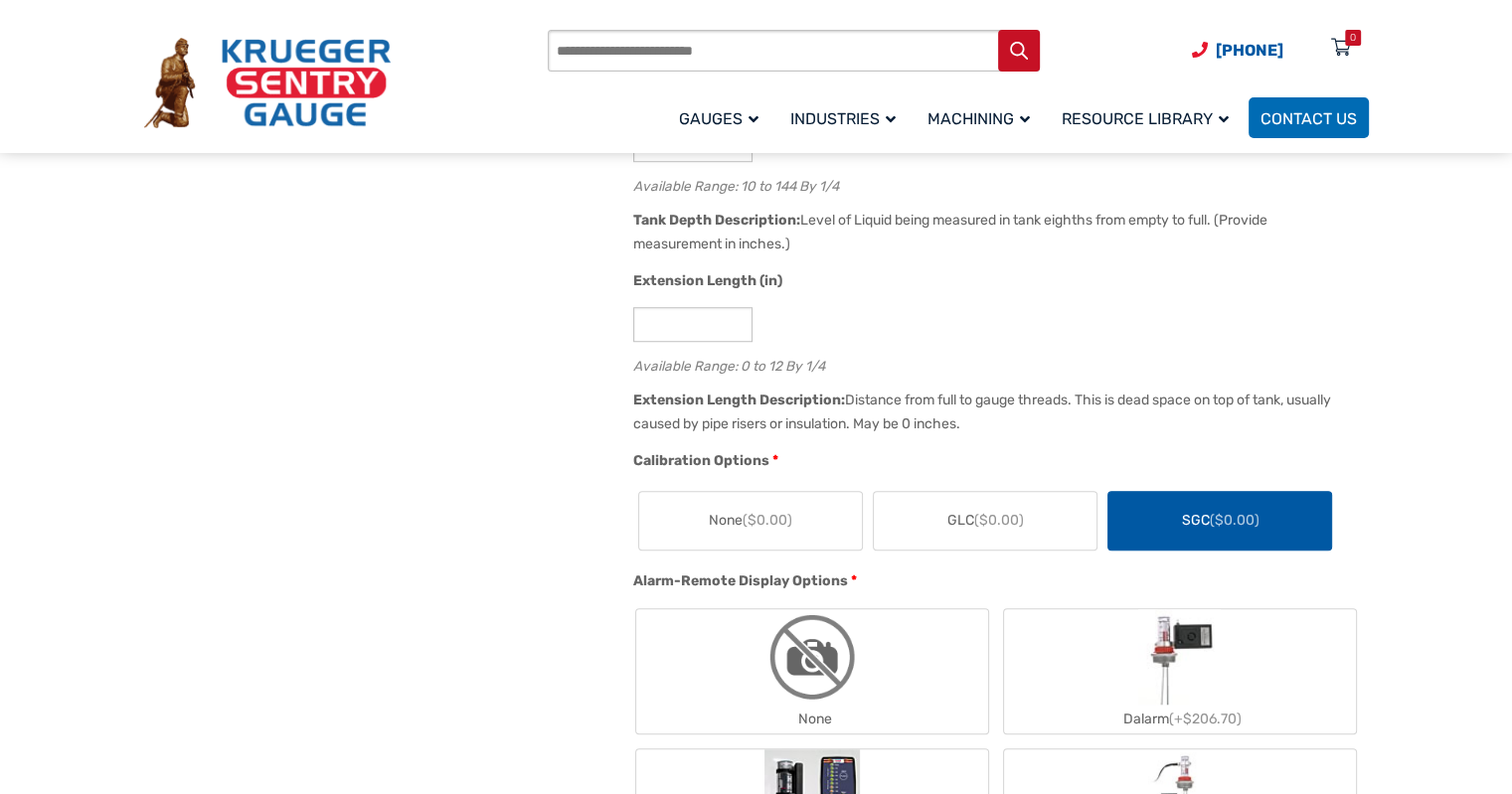 click on "None" 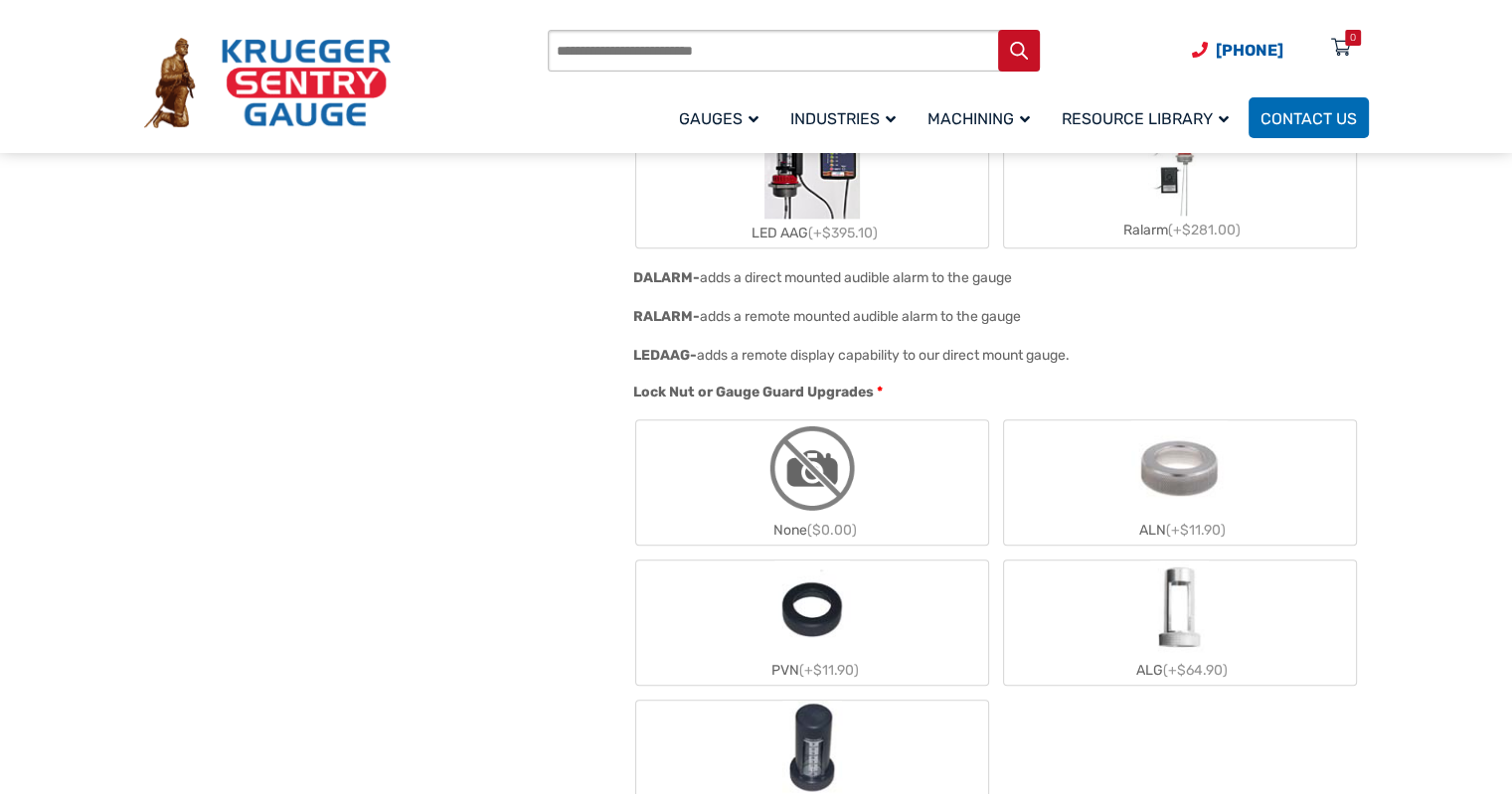scroll, scrollTop: 1997, scrollLeft: 0, axis: vertical 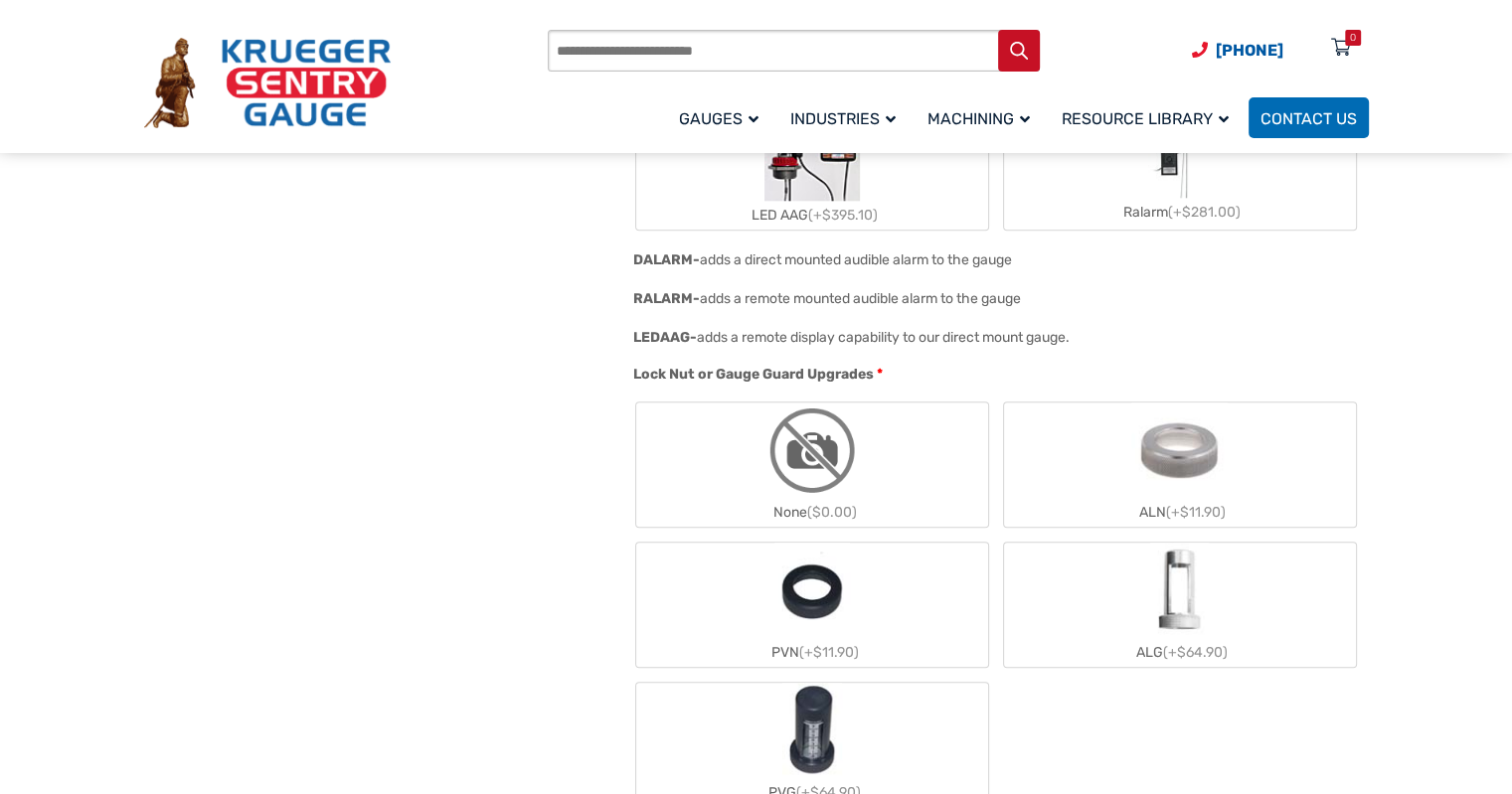 click 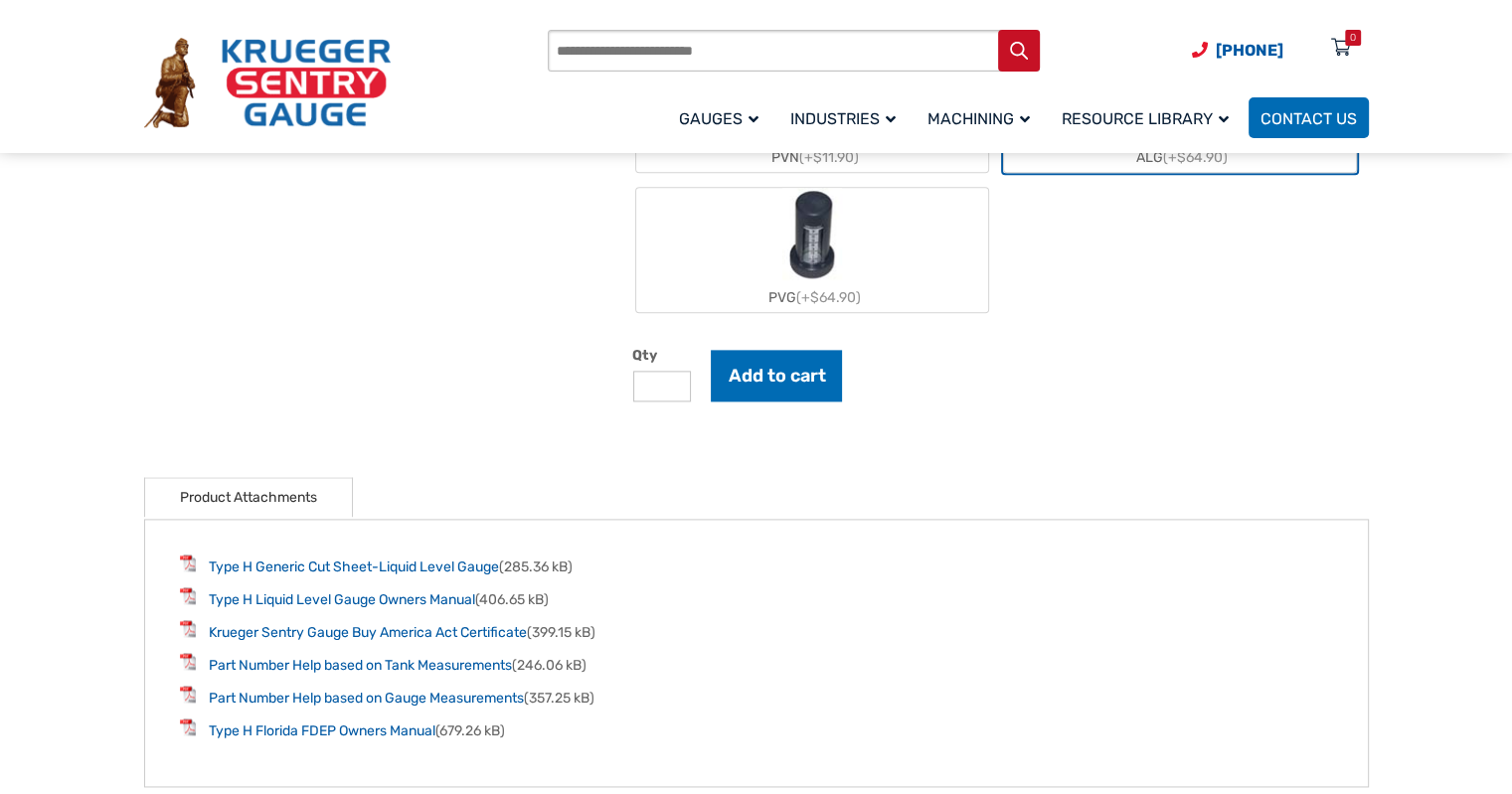 scroll, scrollTop: 2494, scrollLeft: 0, axis: vertical 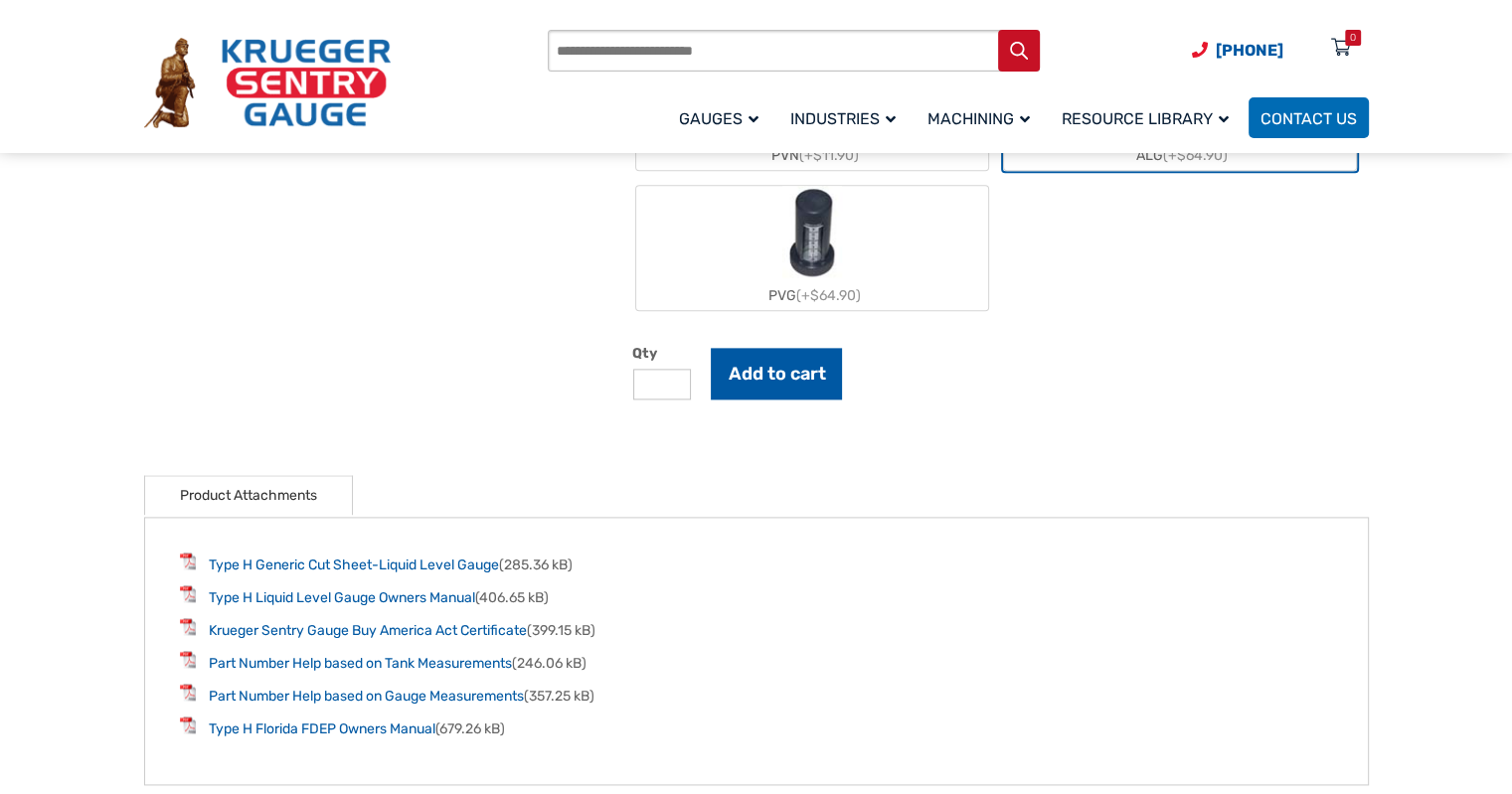 click on "Add to cart" at bounding box center (776, 374) 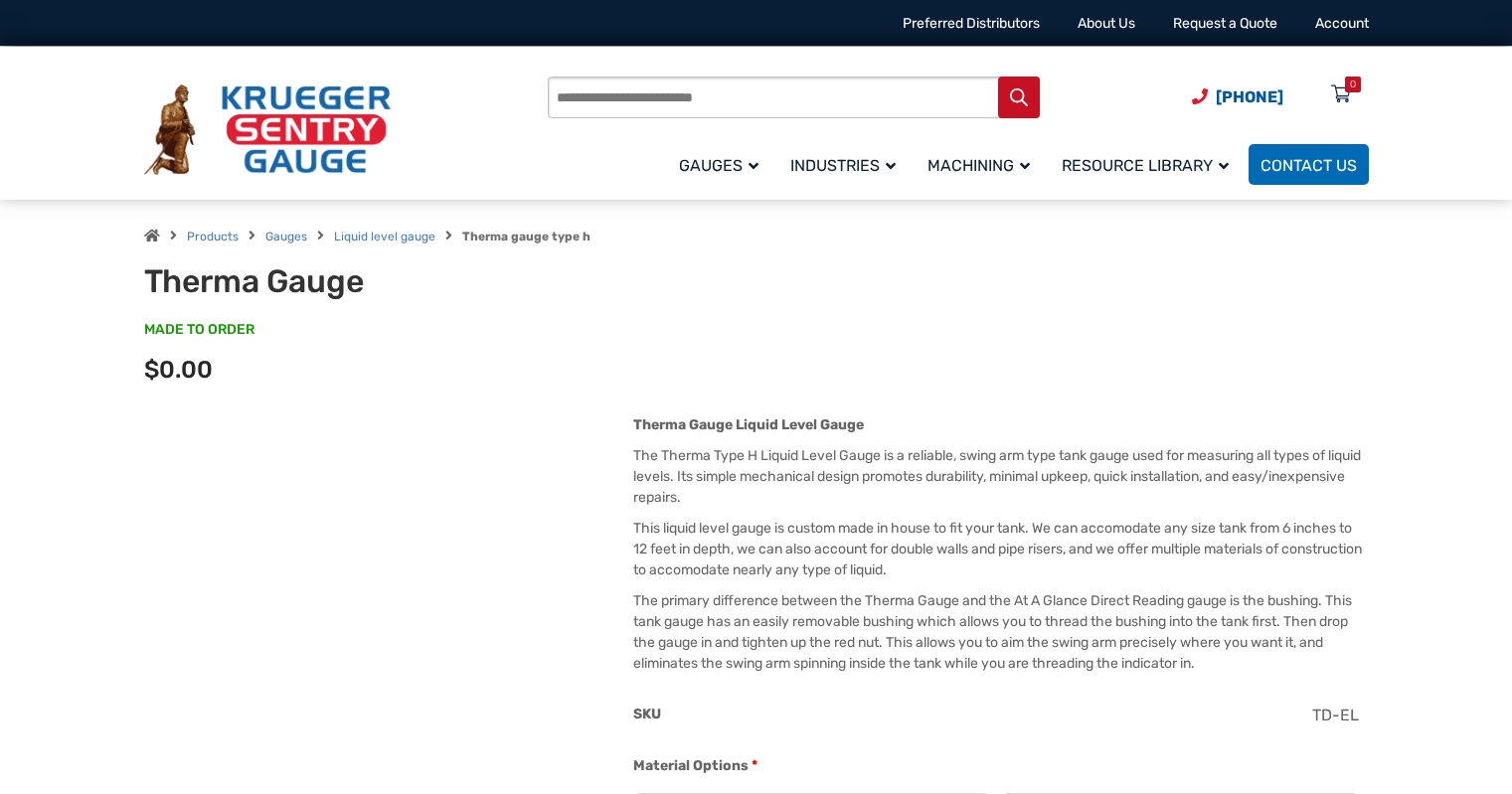 scroll, scrollTop: 0, scrollLeft: 0, axis: both 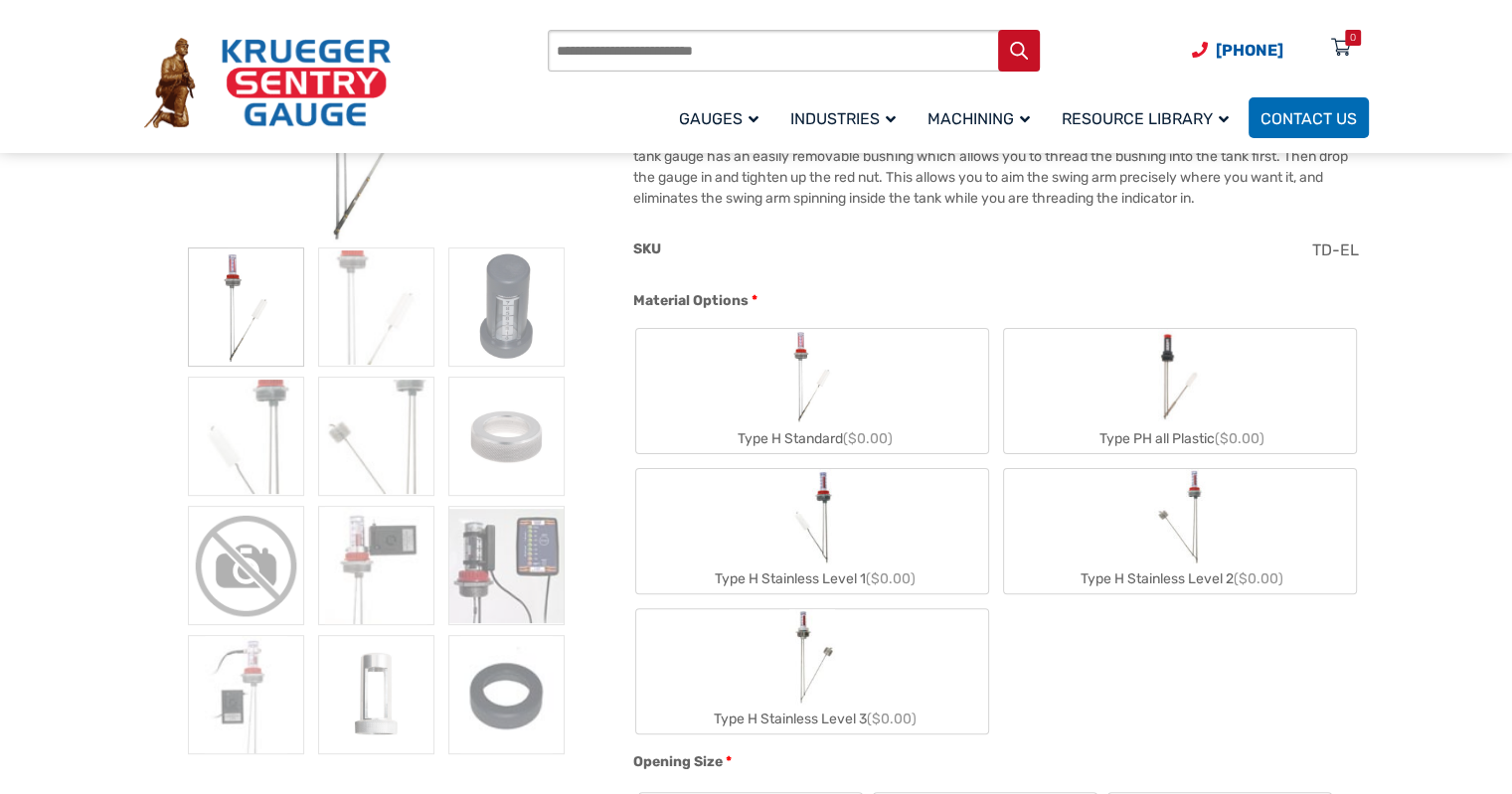 click 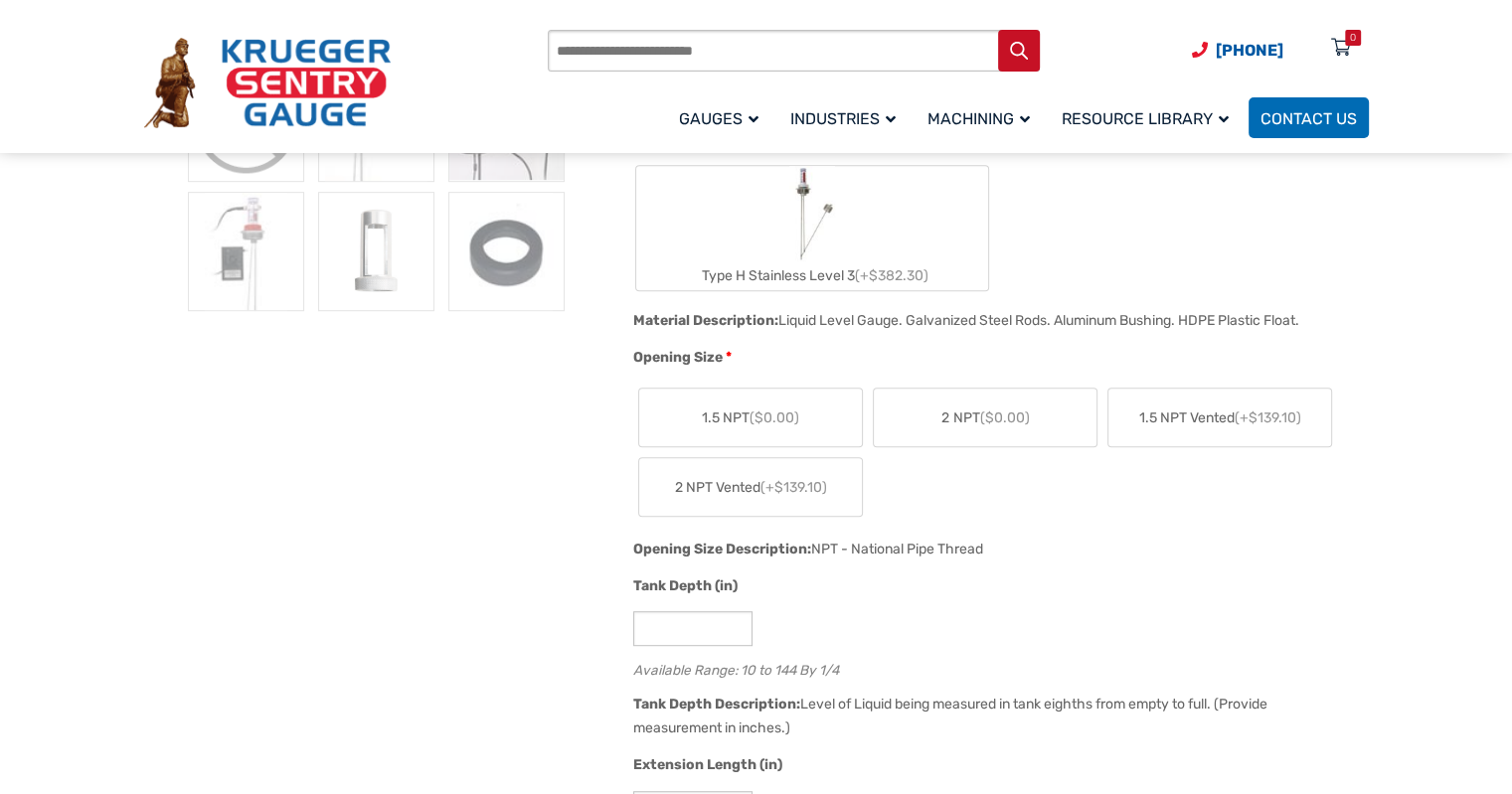 scroll, scrollTop: 909, scrollLeft: 0, axis: vertical 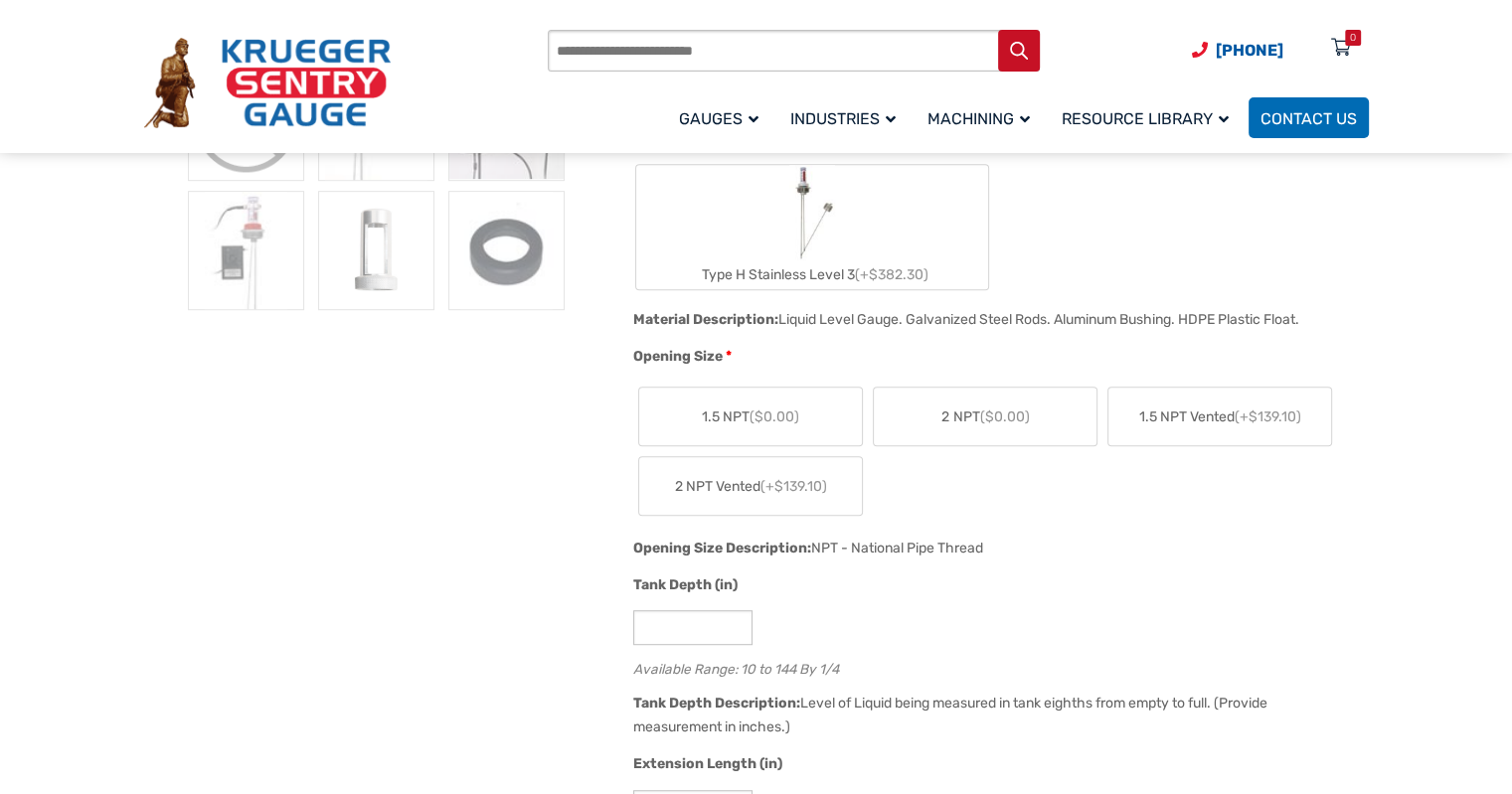 click on "2 NPT  ($0.00)" 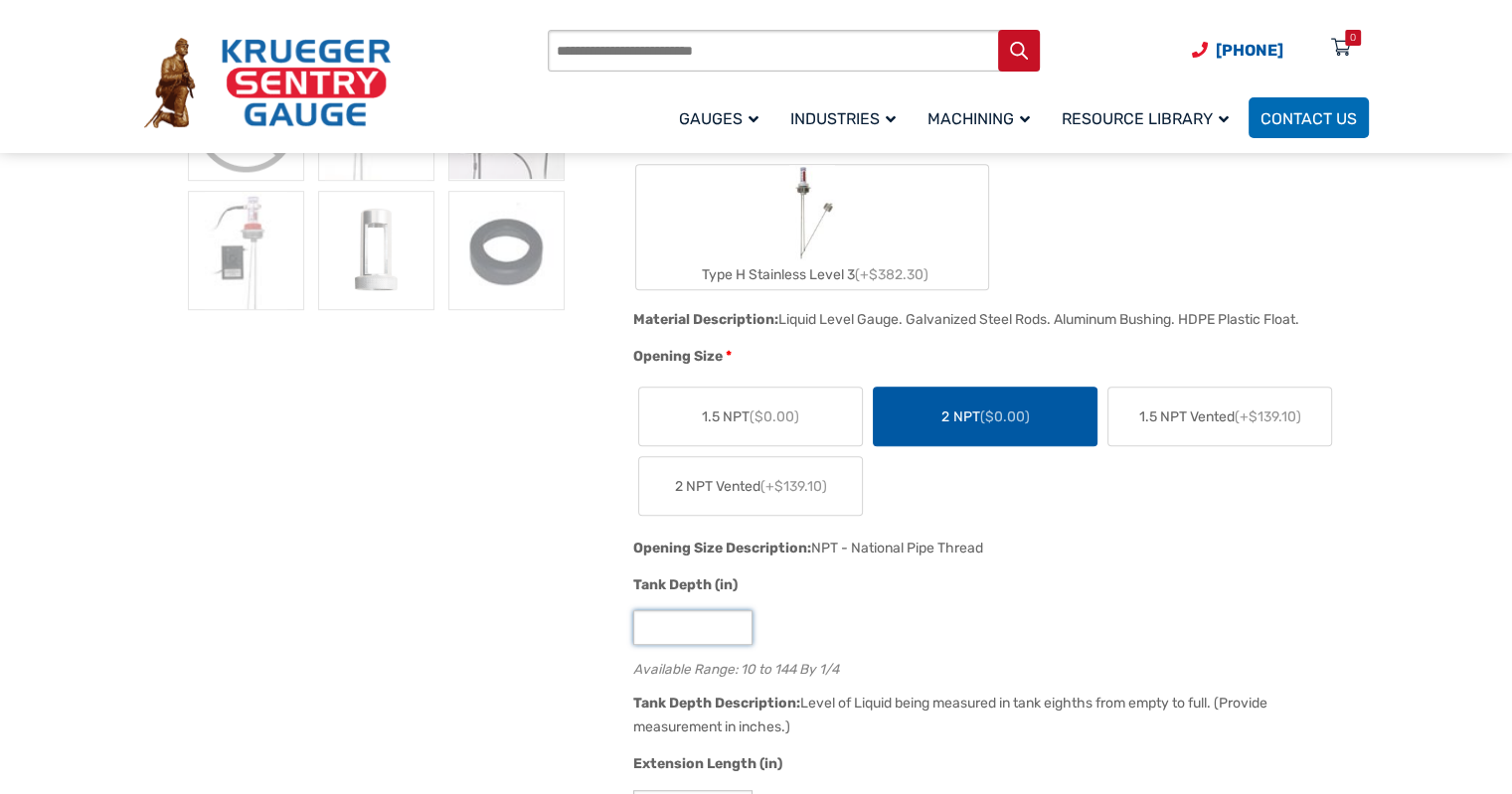 click on "**" 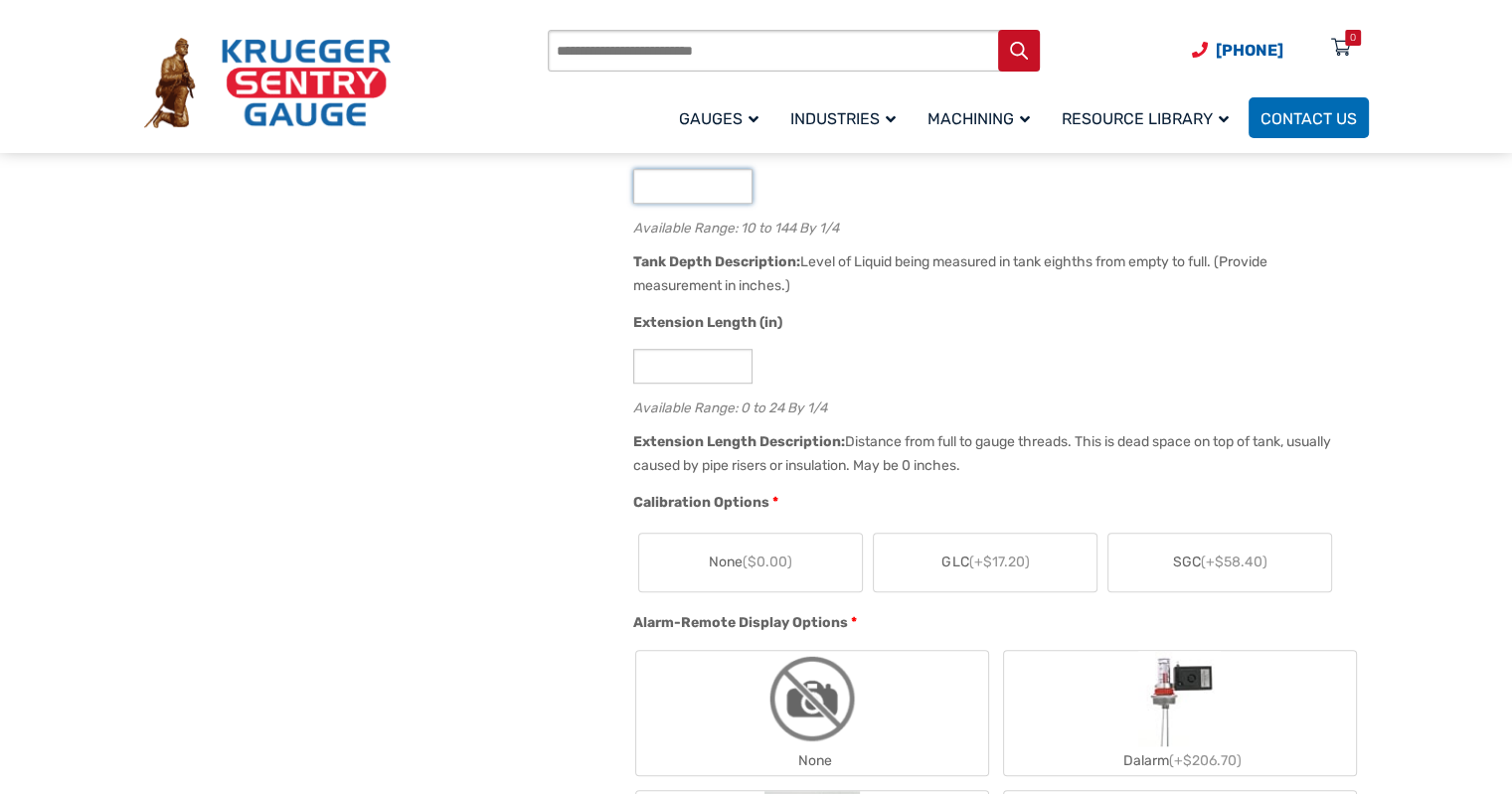 scroll, scrollTop: 1351, scrollLeft: 0, axis: vertical 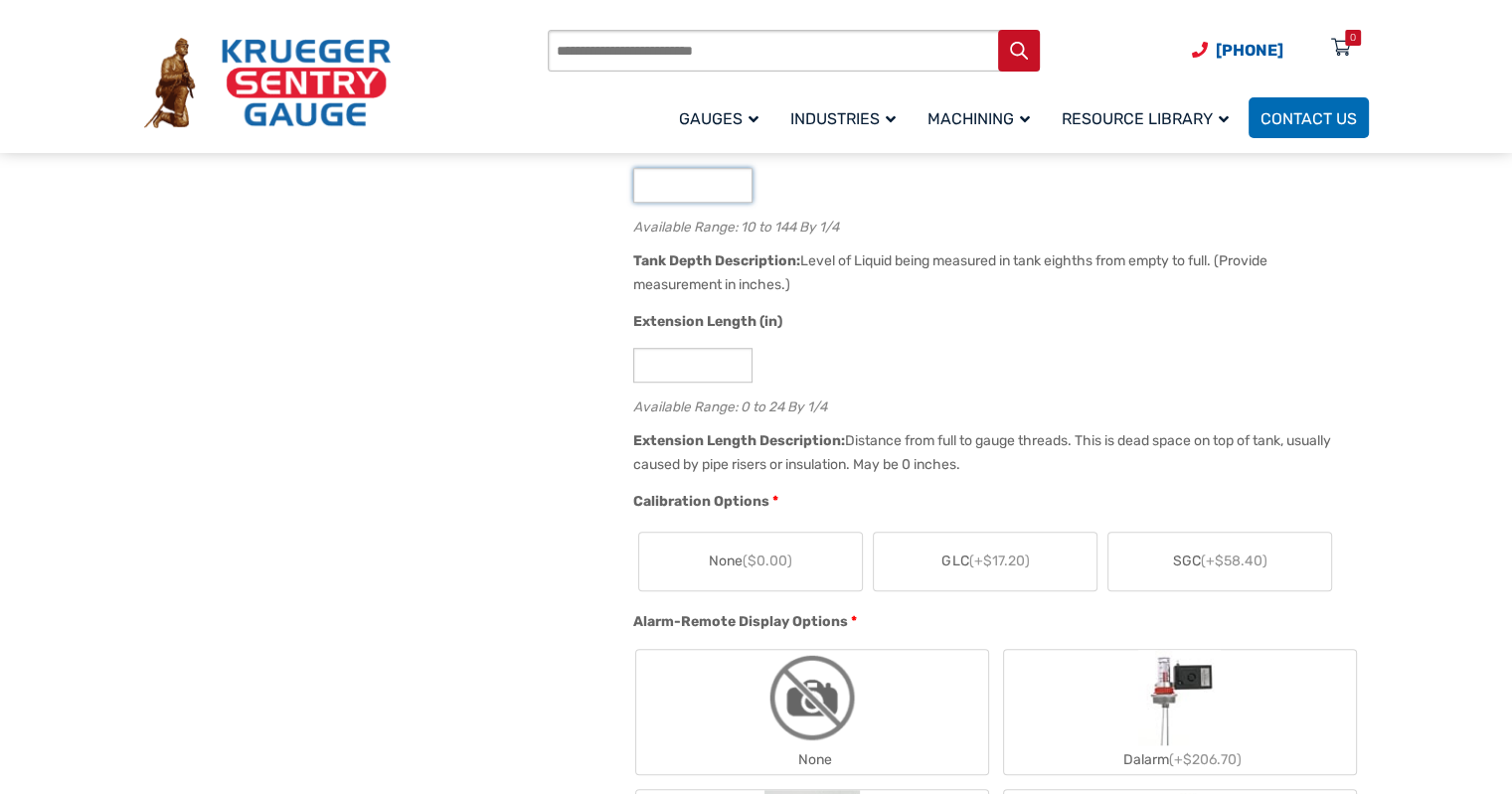type on "**" 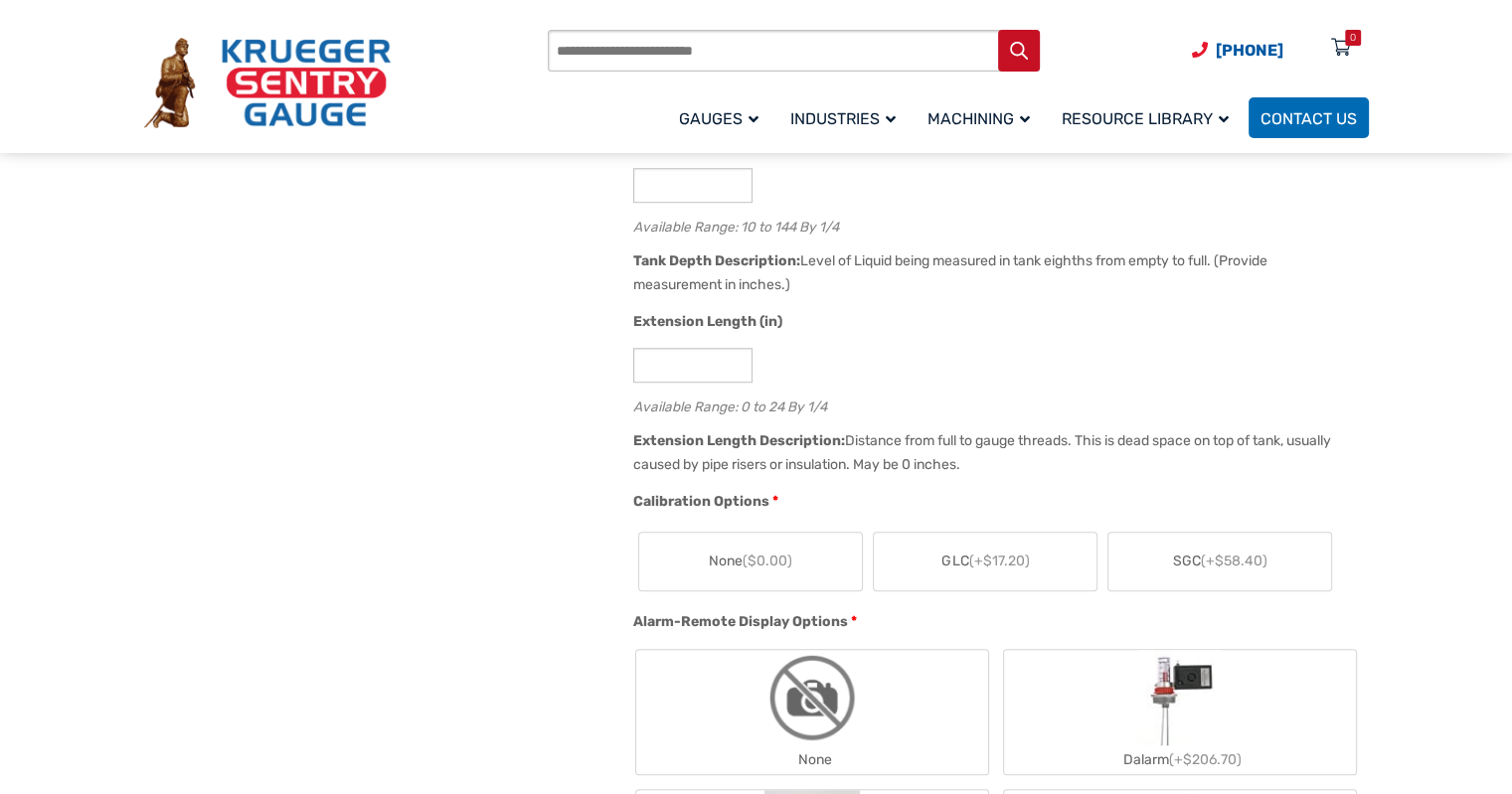 click on "SGC  (+$58.40)" 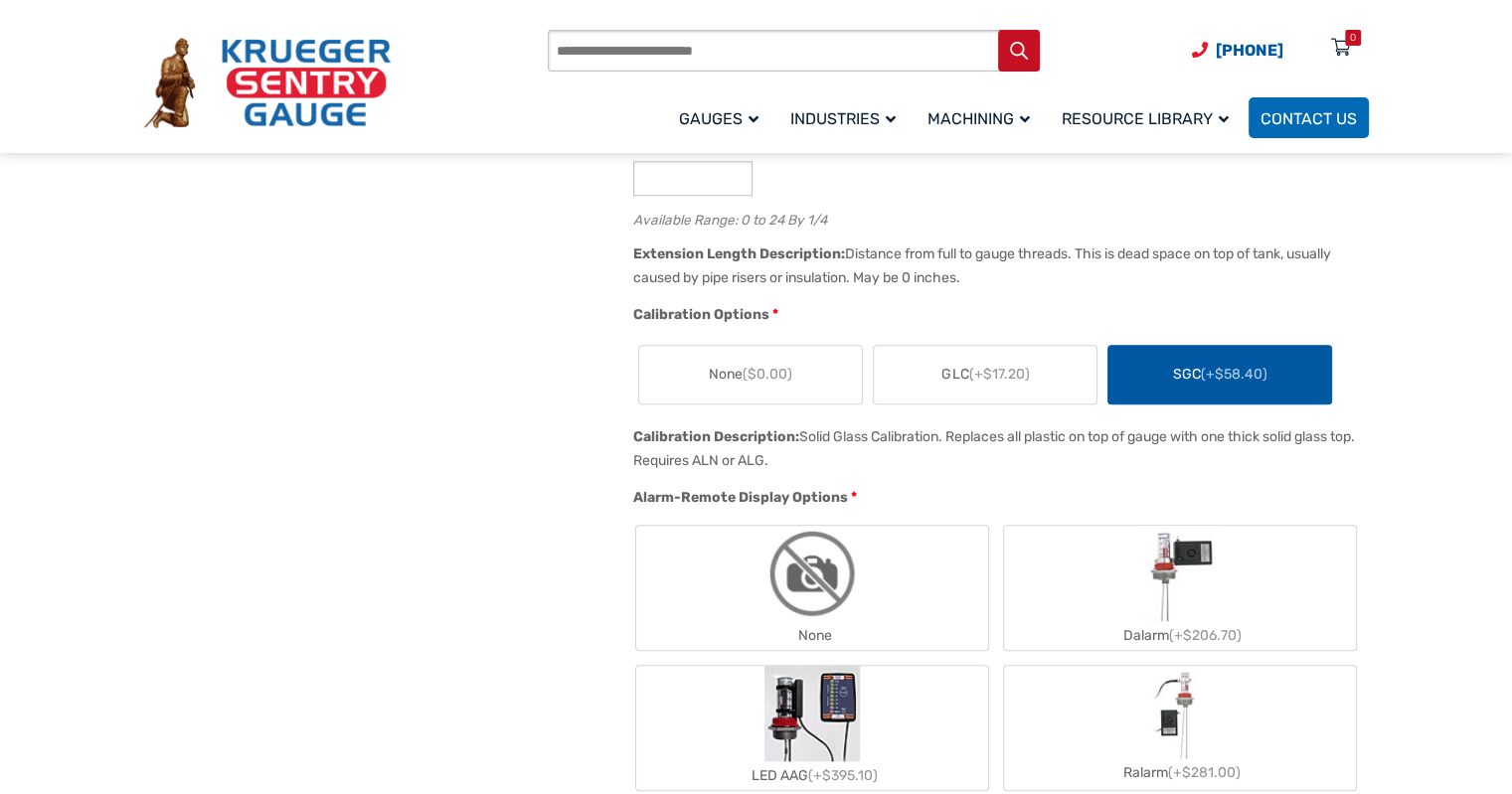 scroll, scrollTop: 1546, scrollLeft: 0, axis: vertical 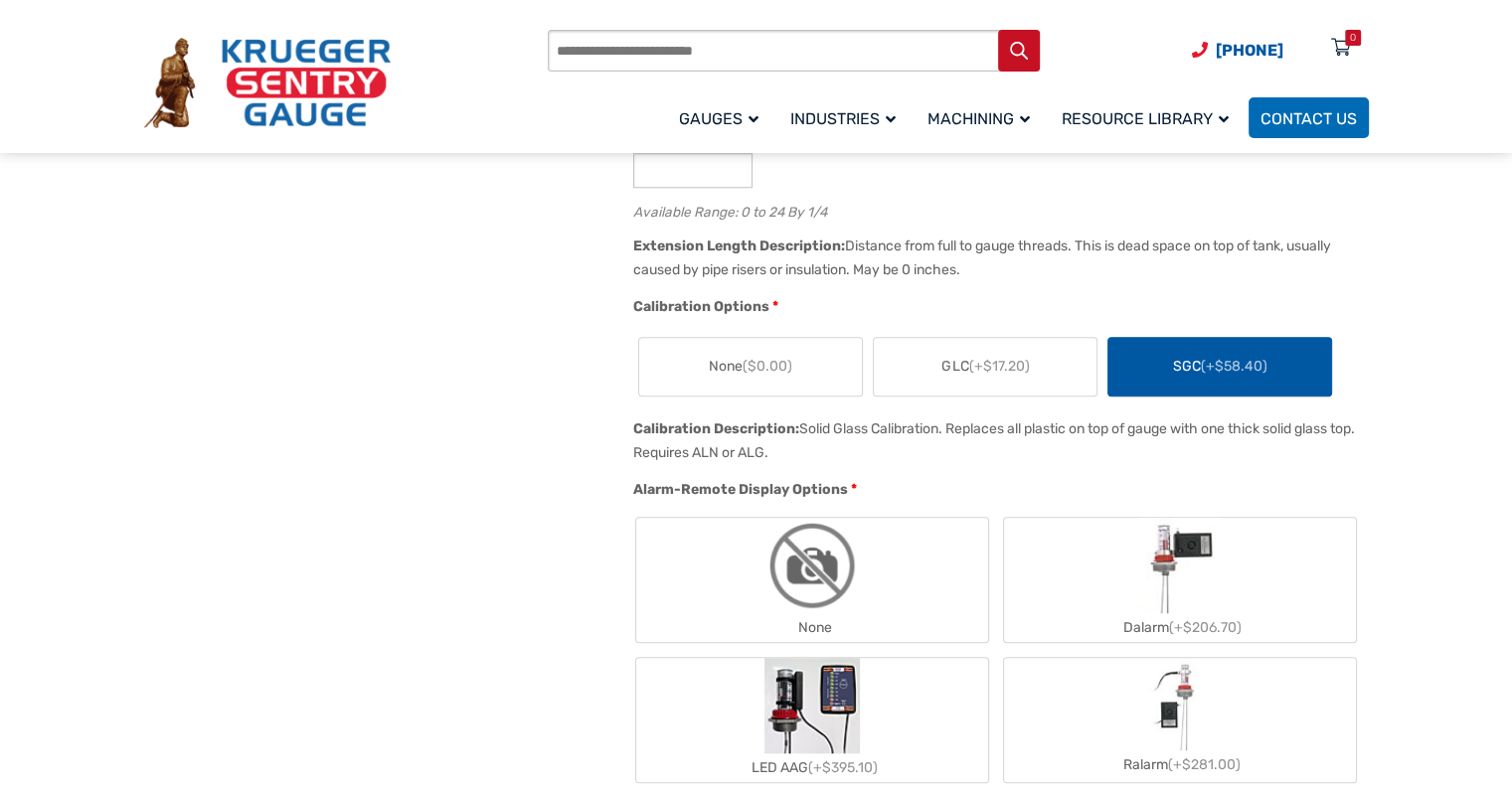 click 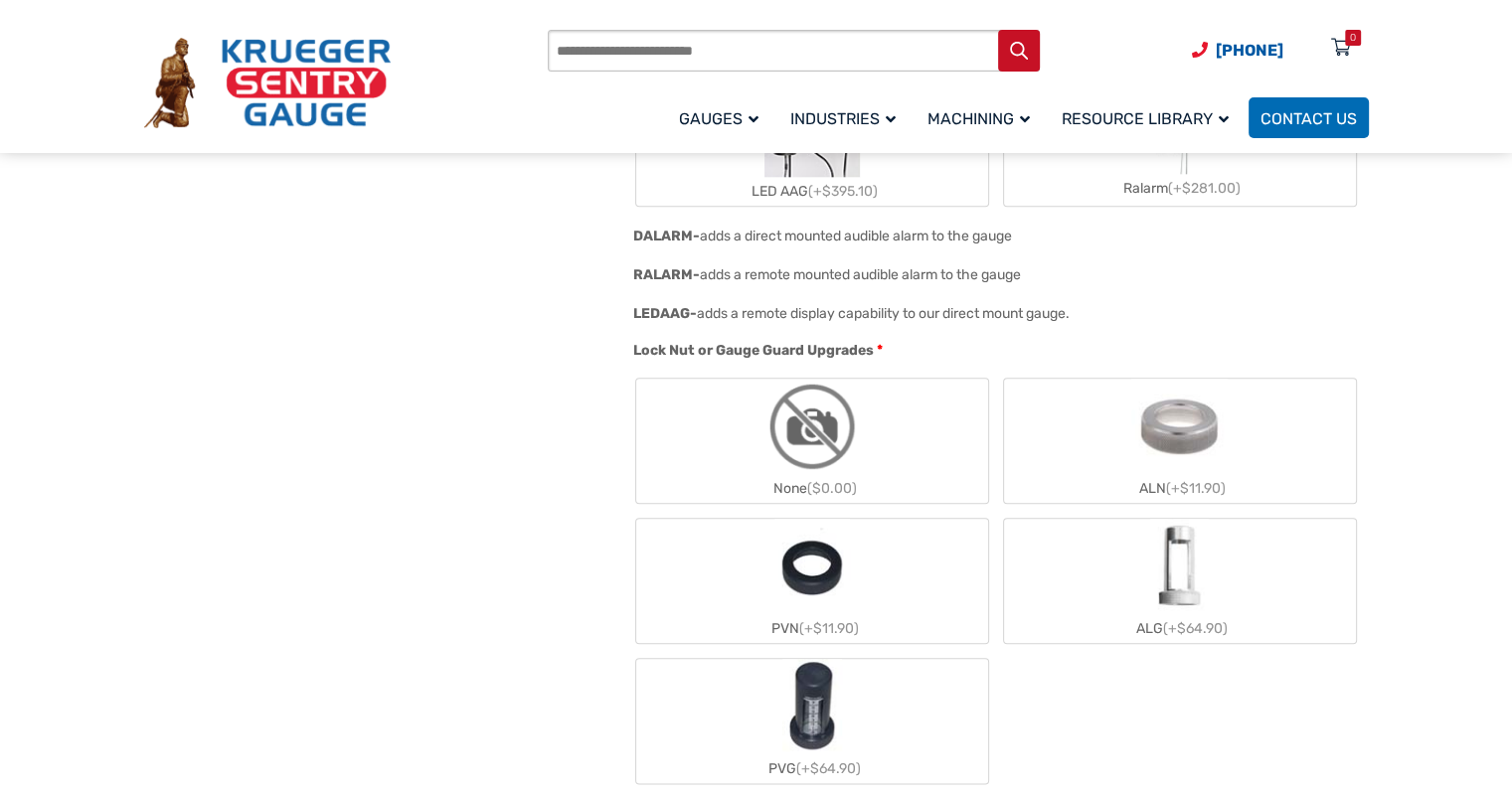 scroll, scrollTop: 2123, scrollLeft: 0, axis: vertical 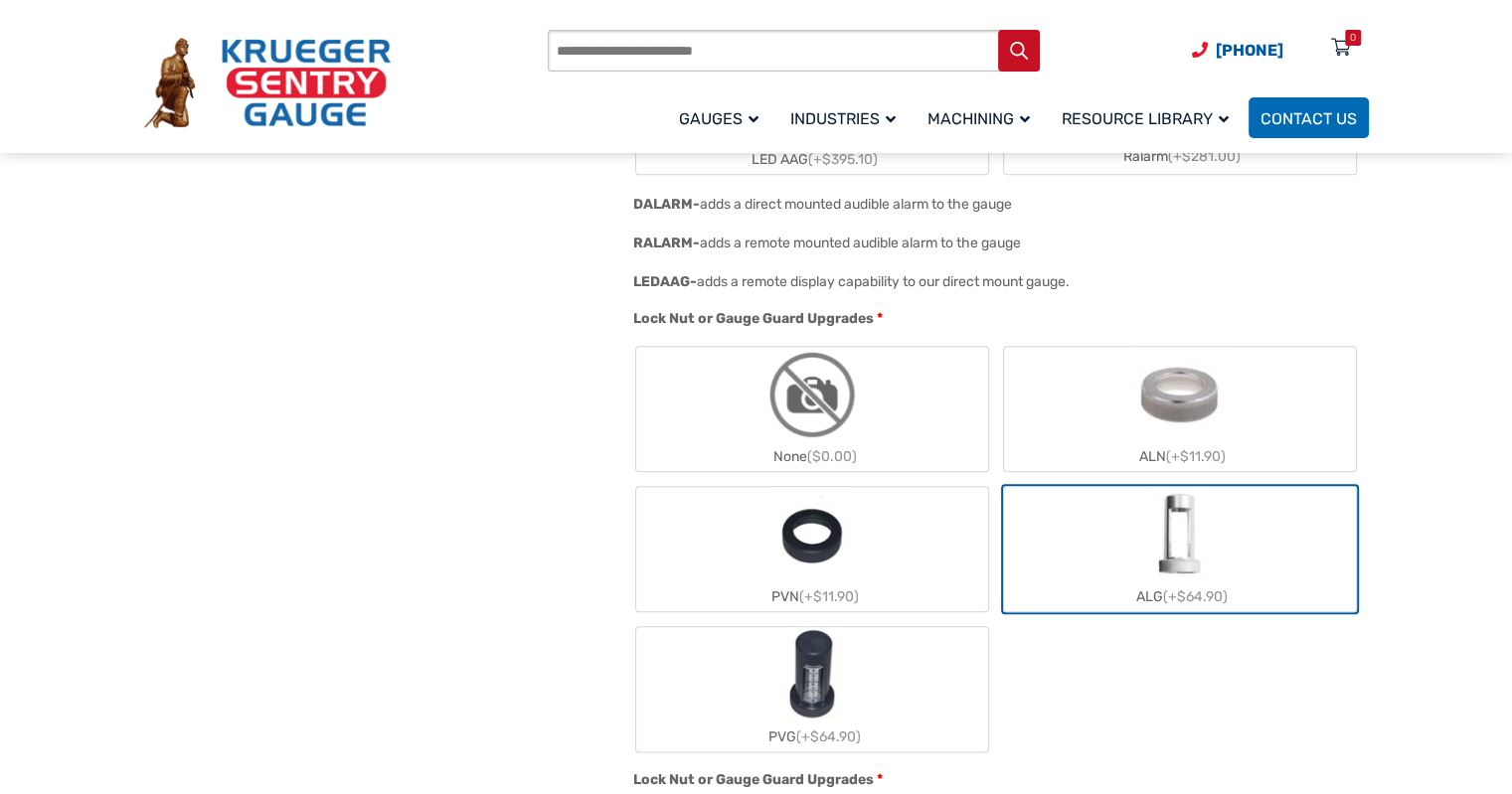 click 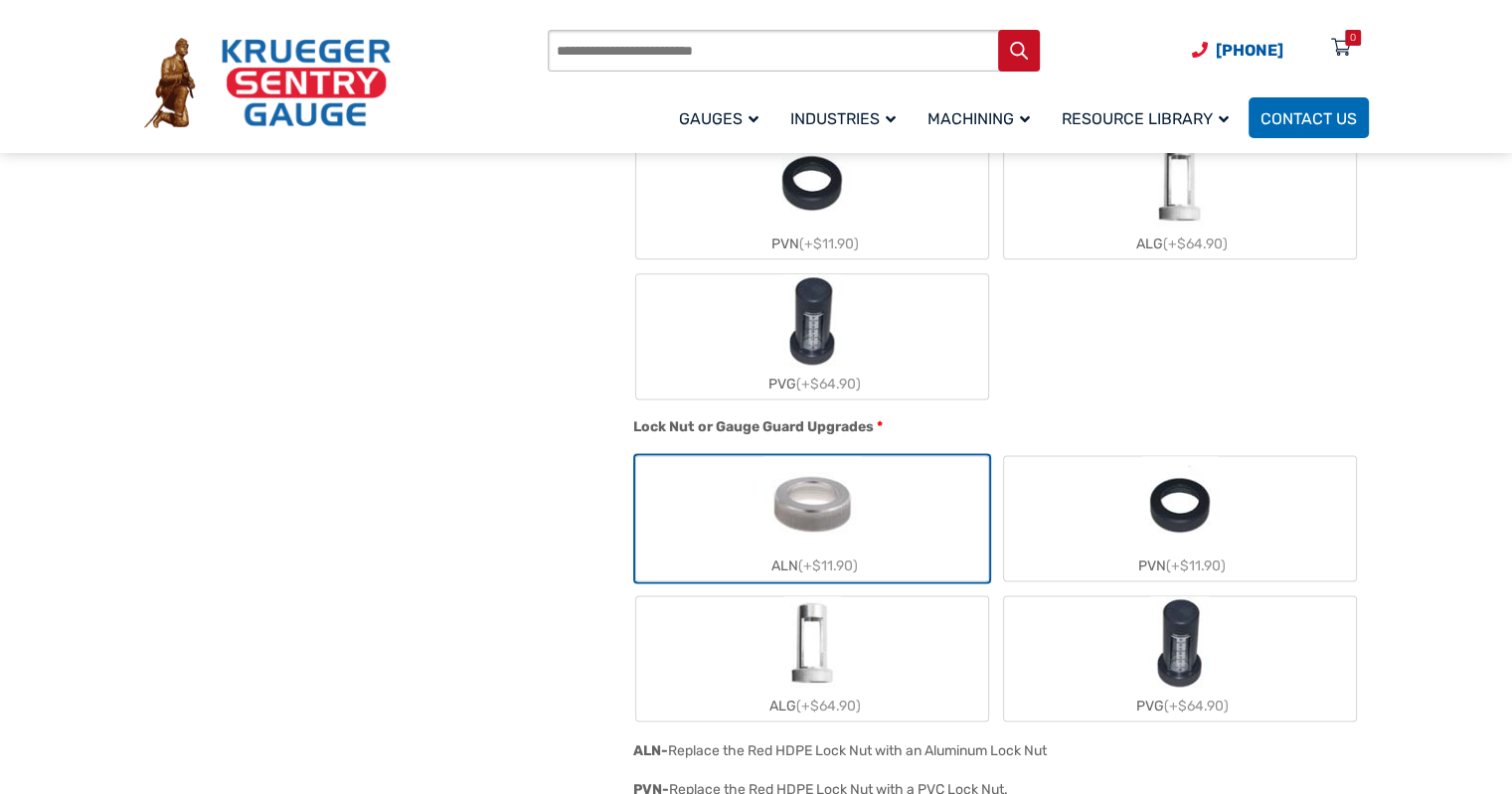 scroll, scrollTop: 2508, scrollLeft: 0, axis: vertical 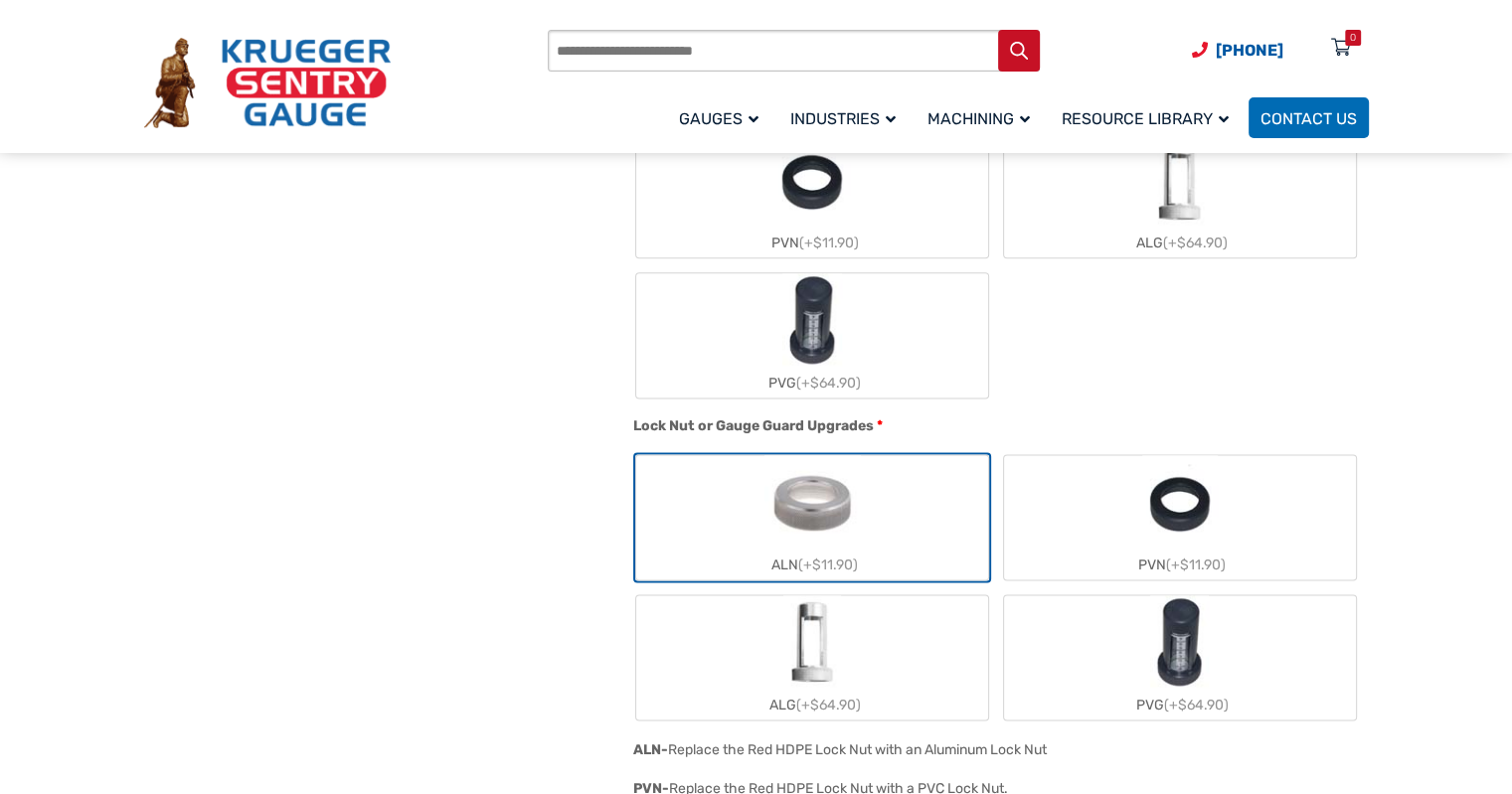 click on "ALG  (+$64.90)" 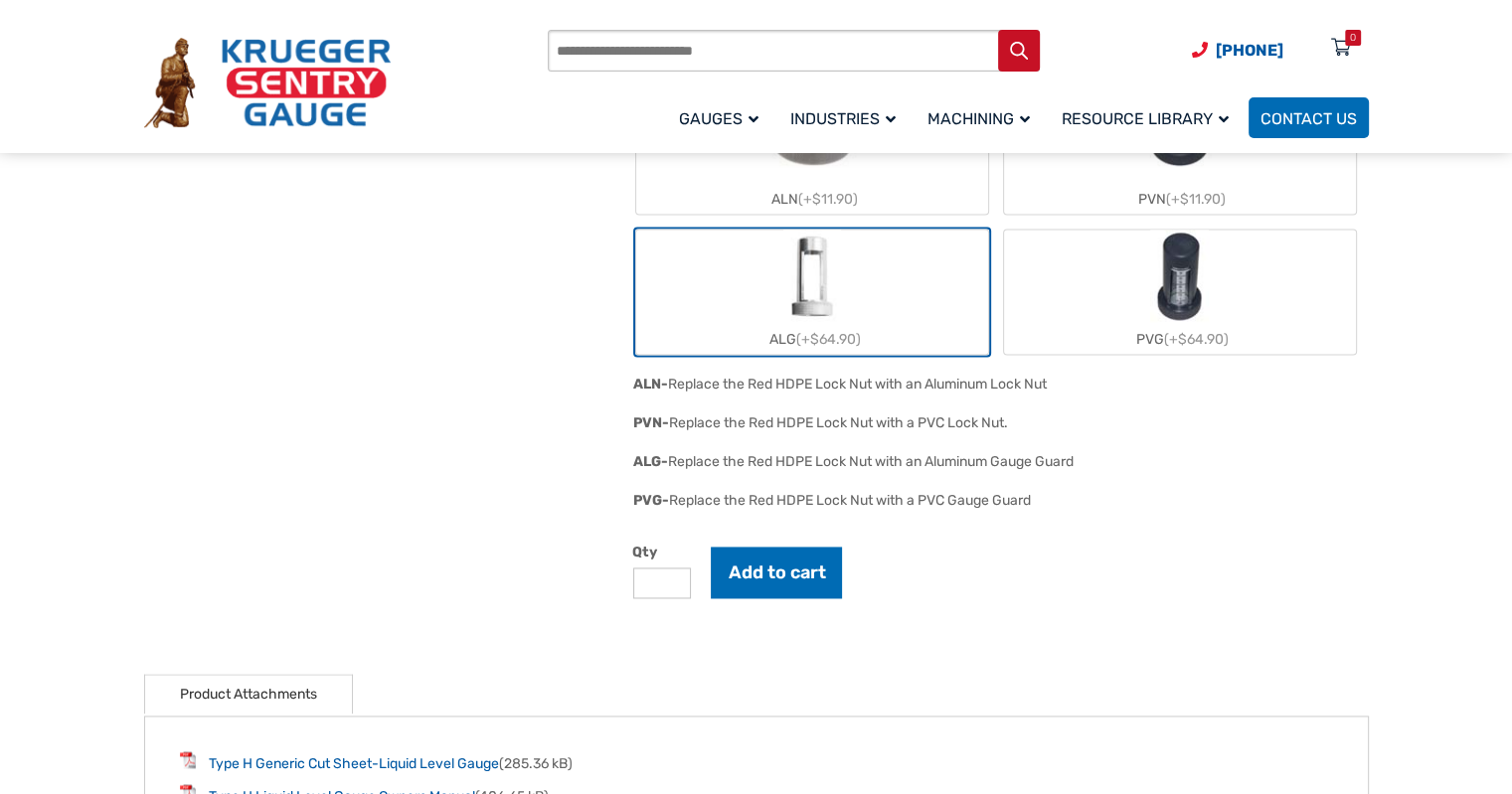 scroll, scrollTop: 2874, scrollLeft: 0, axis: vertical 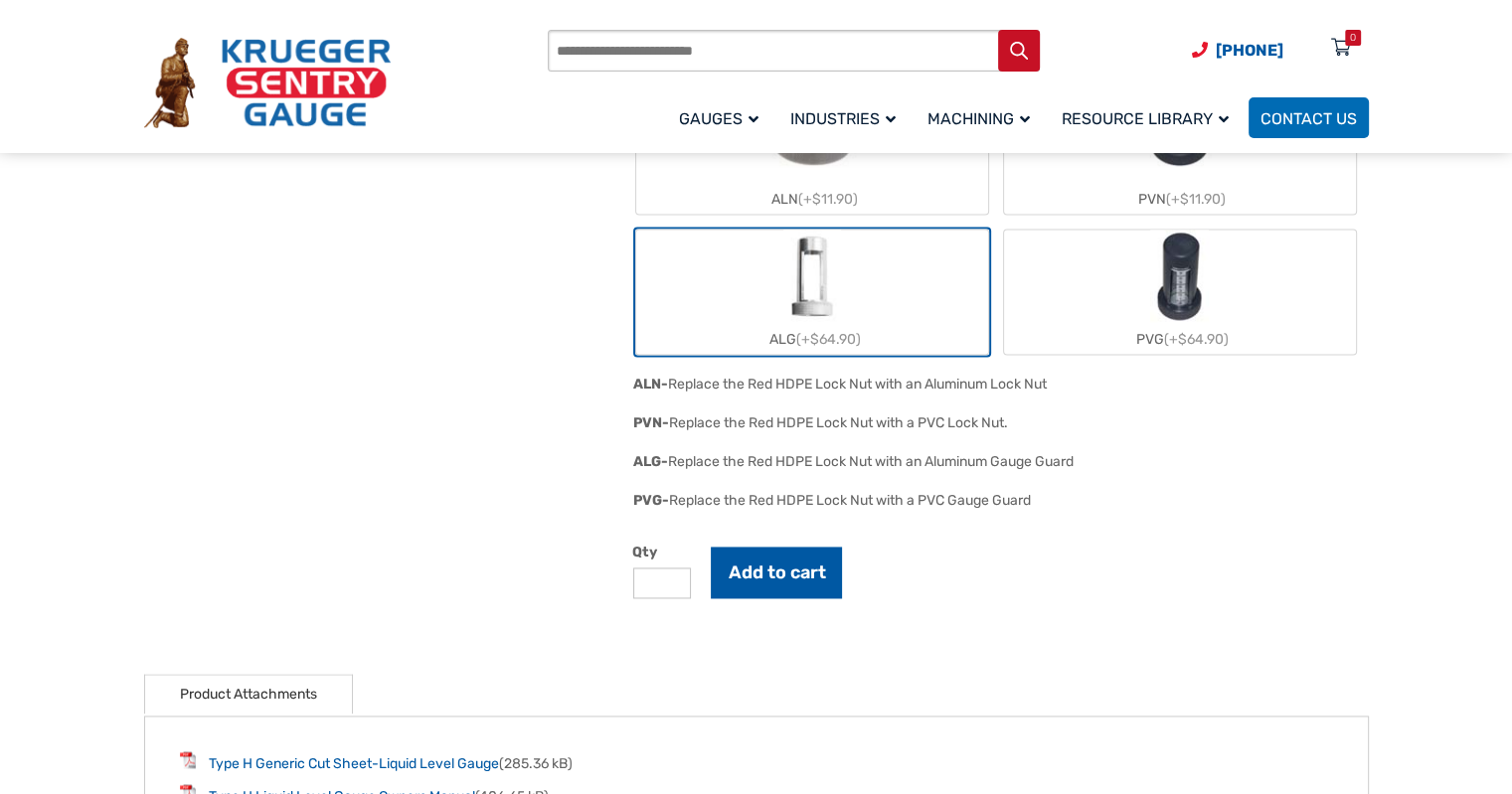 click on "Add to cart" at bounding box center (776, 572) 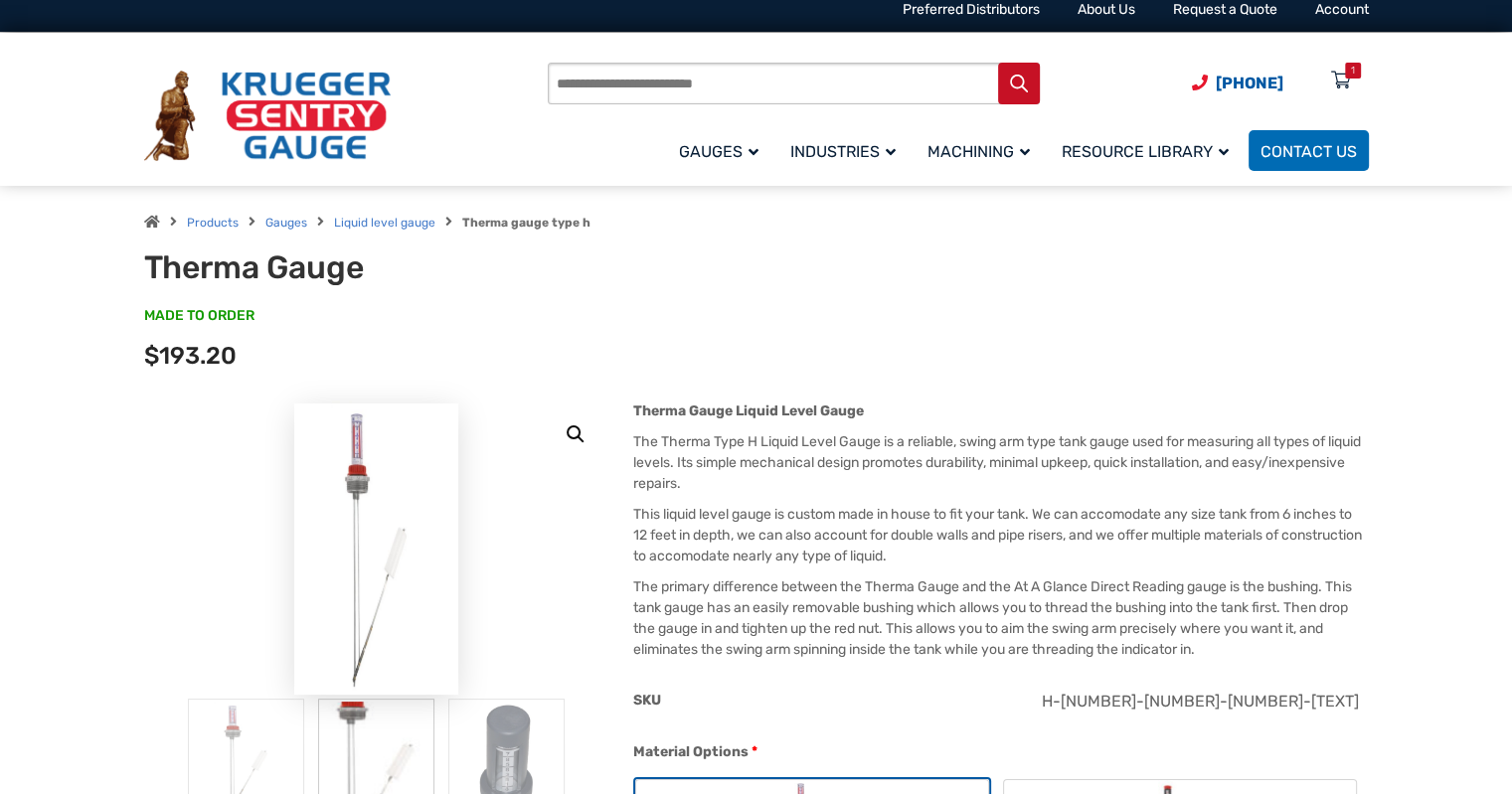 scroll, scrollTop: 0, scrollLeft: 0, axis: both 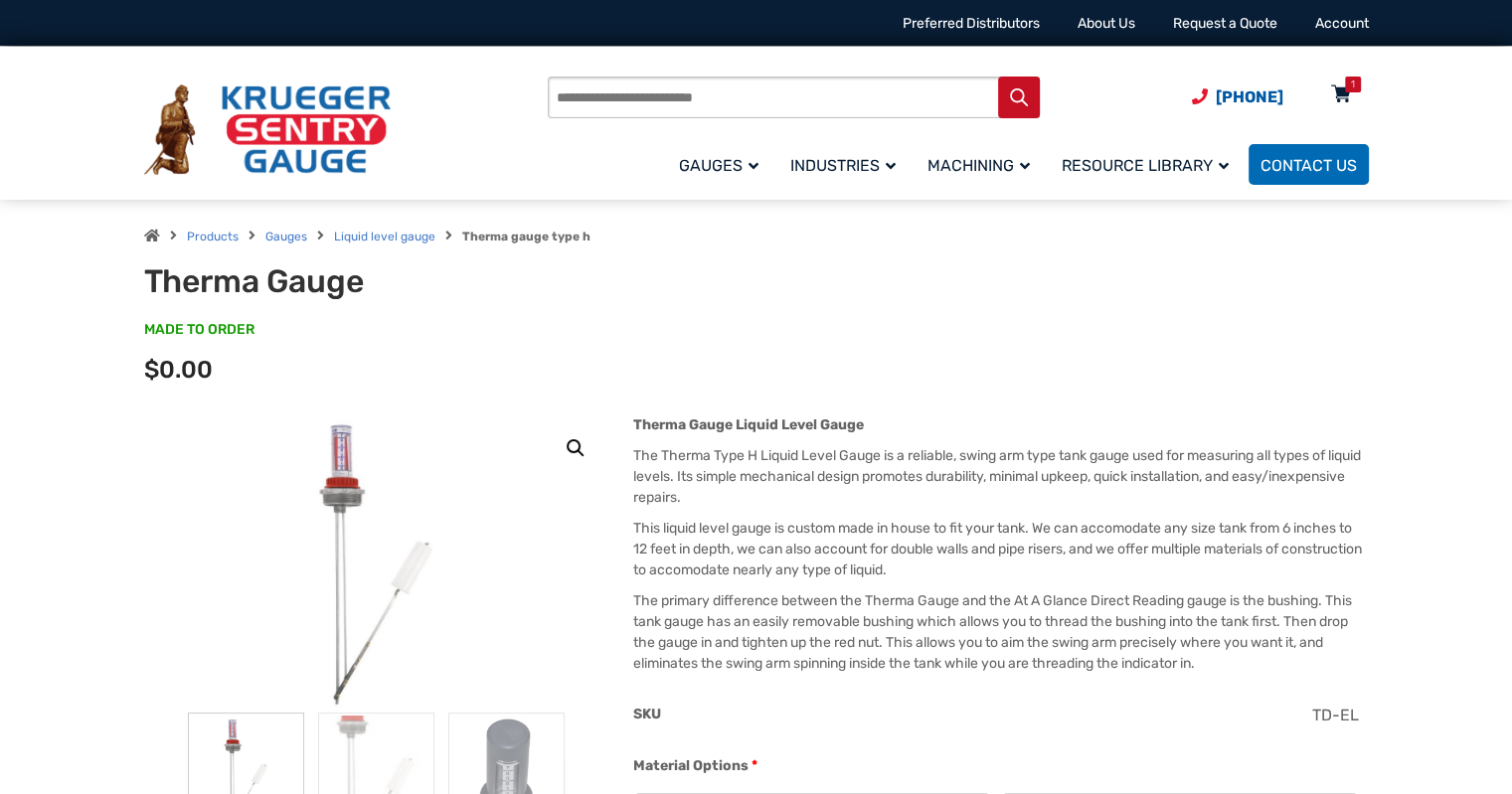 click at bounding box center (1341, 95) 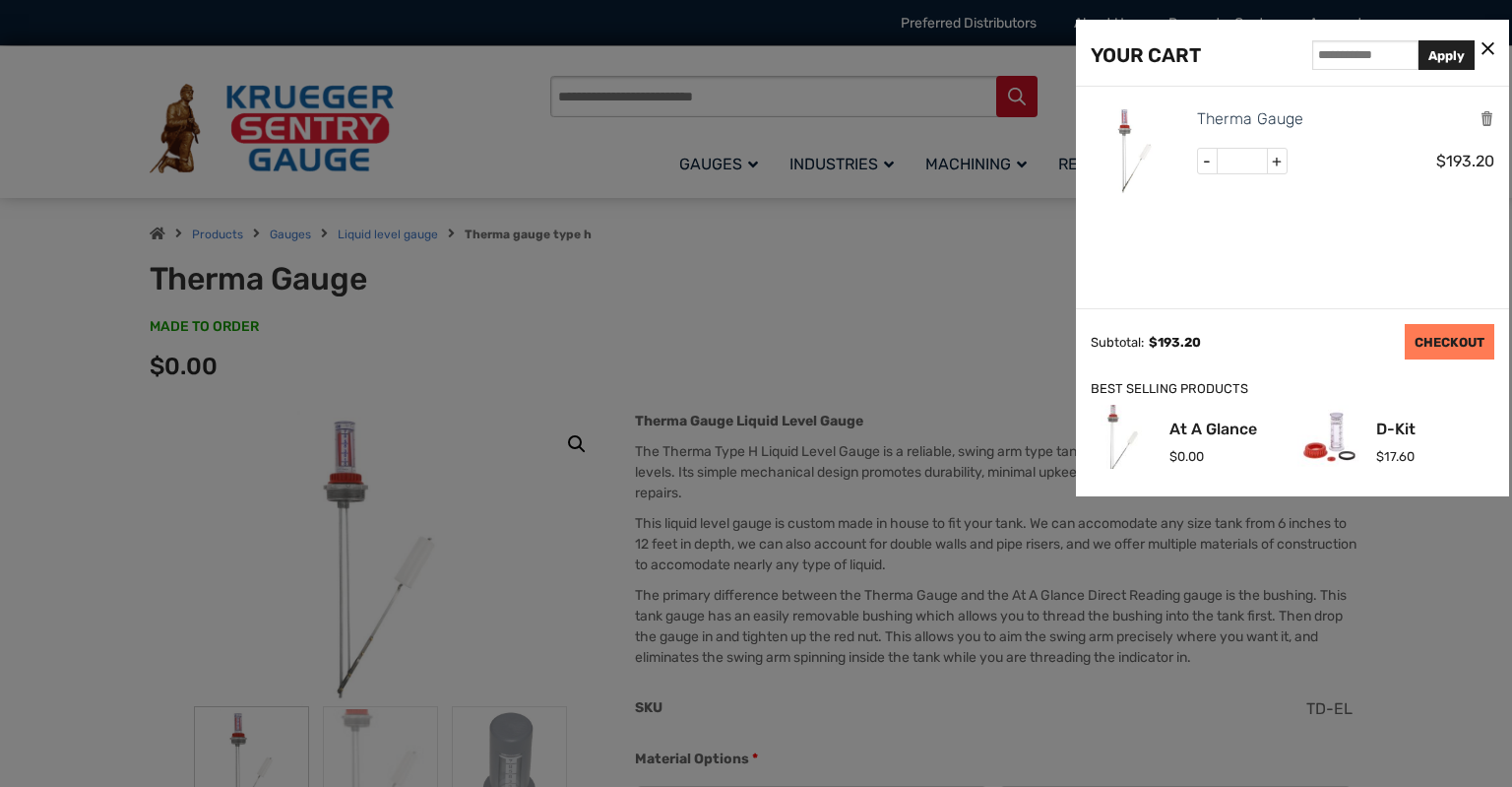 click on "CHECKOUT" at bounding box center [1449, 342] 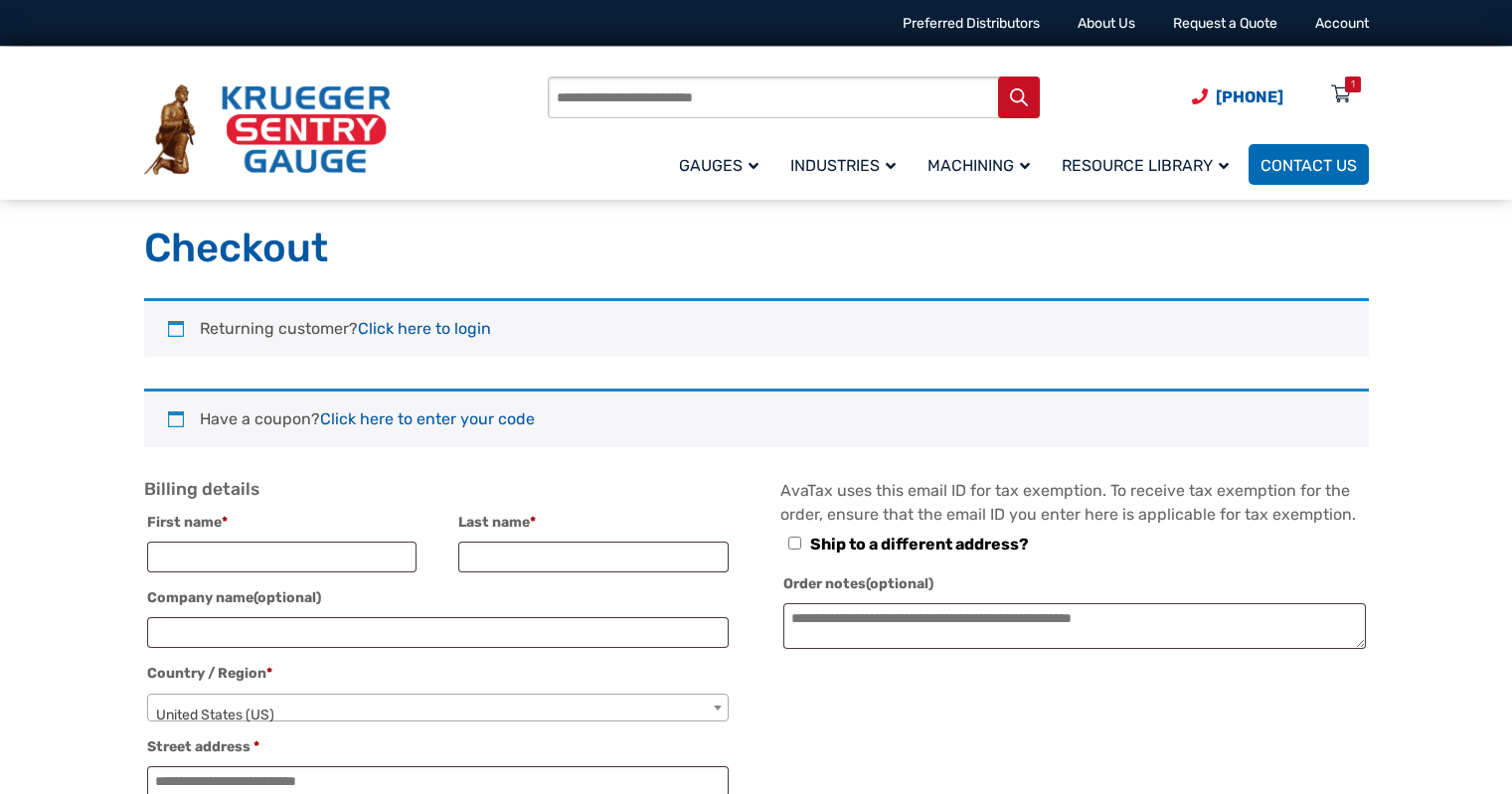 select on "**" 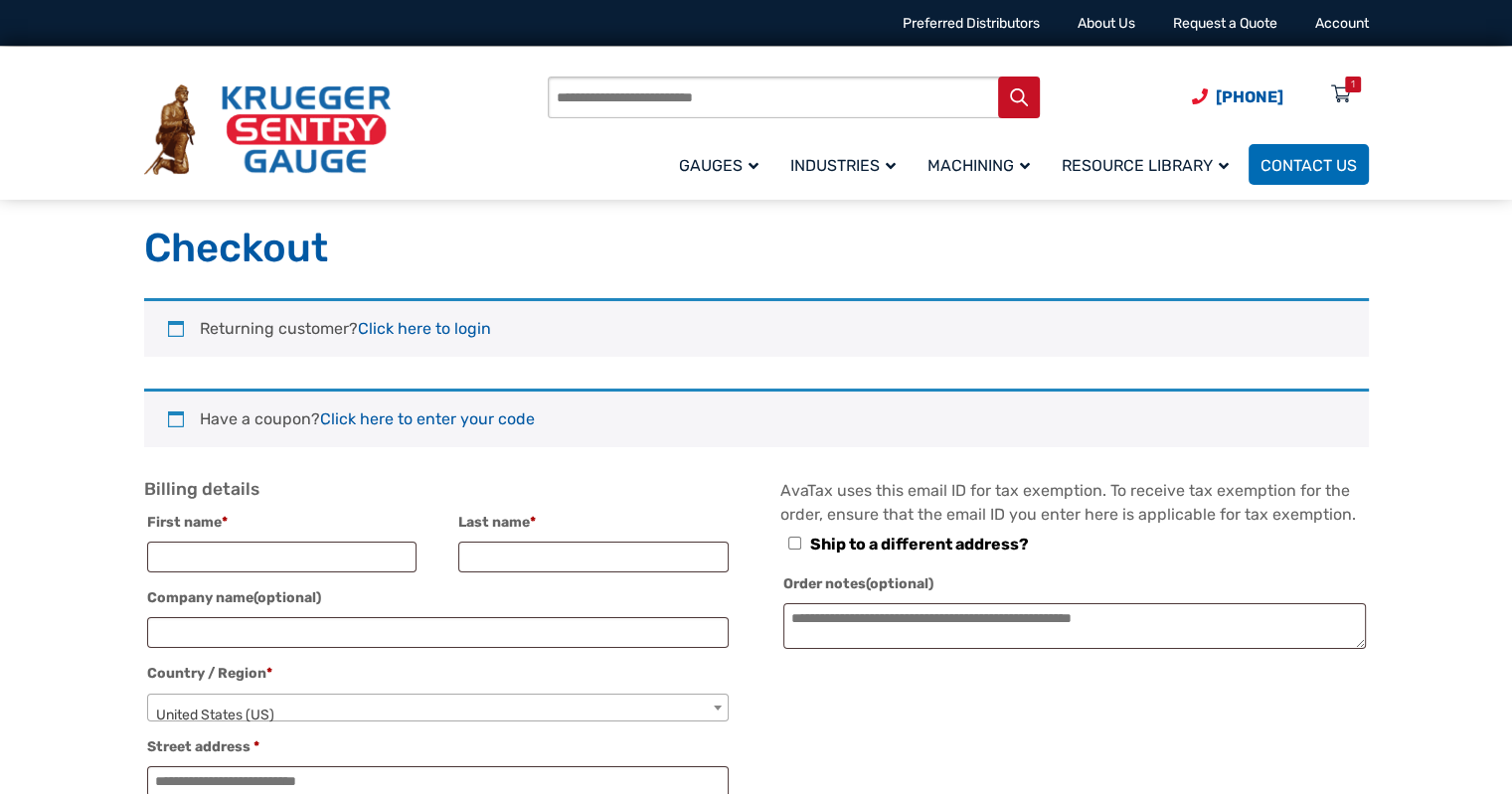 scroll, scrollTop: 0, scrollLeft: 0, axis: both 